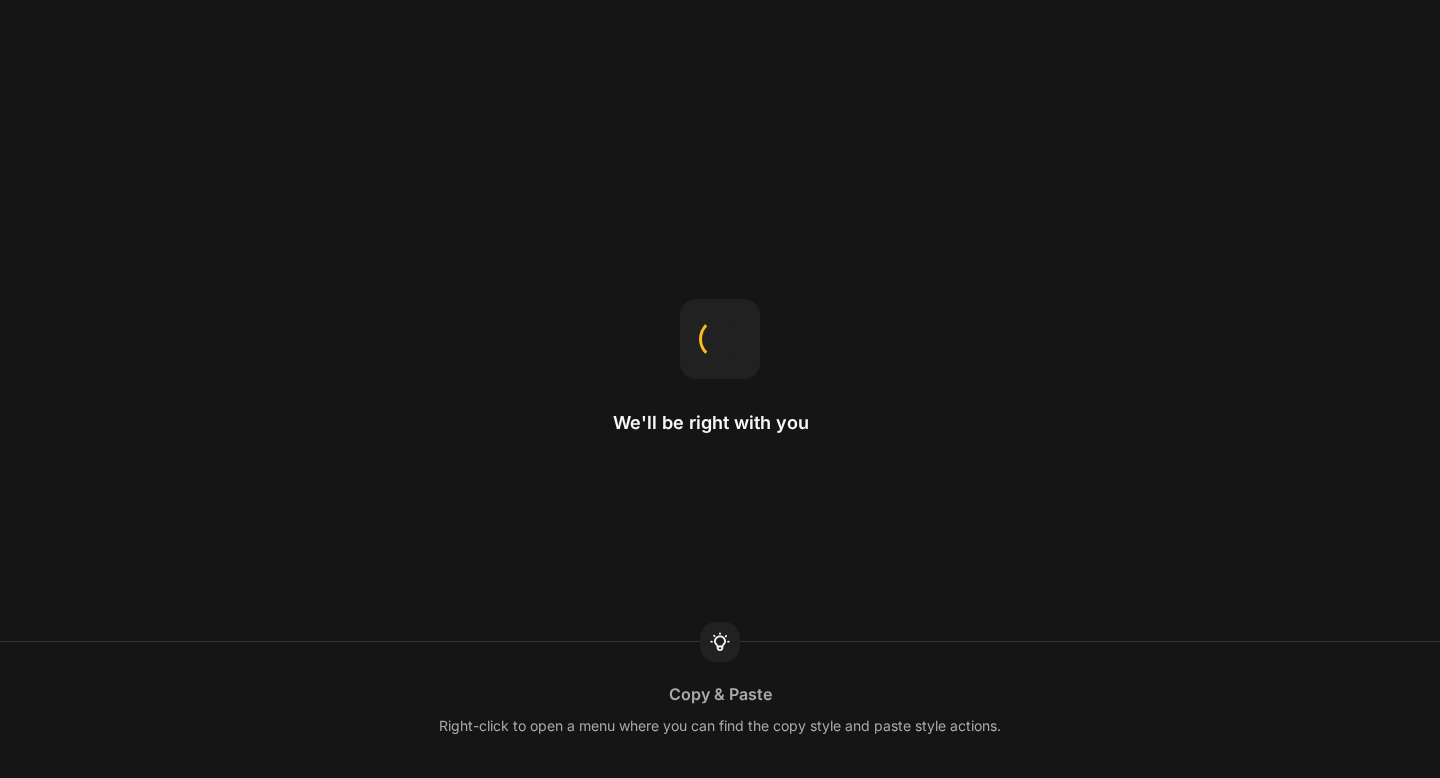 scroll, scrollTop: 0, scrollLeft: 0, axis: both 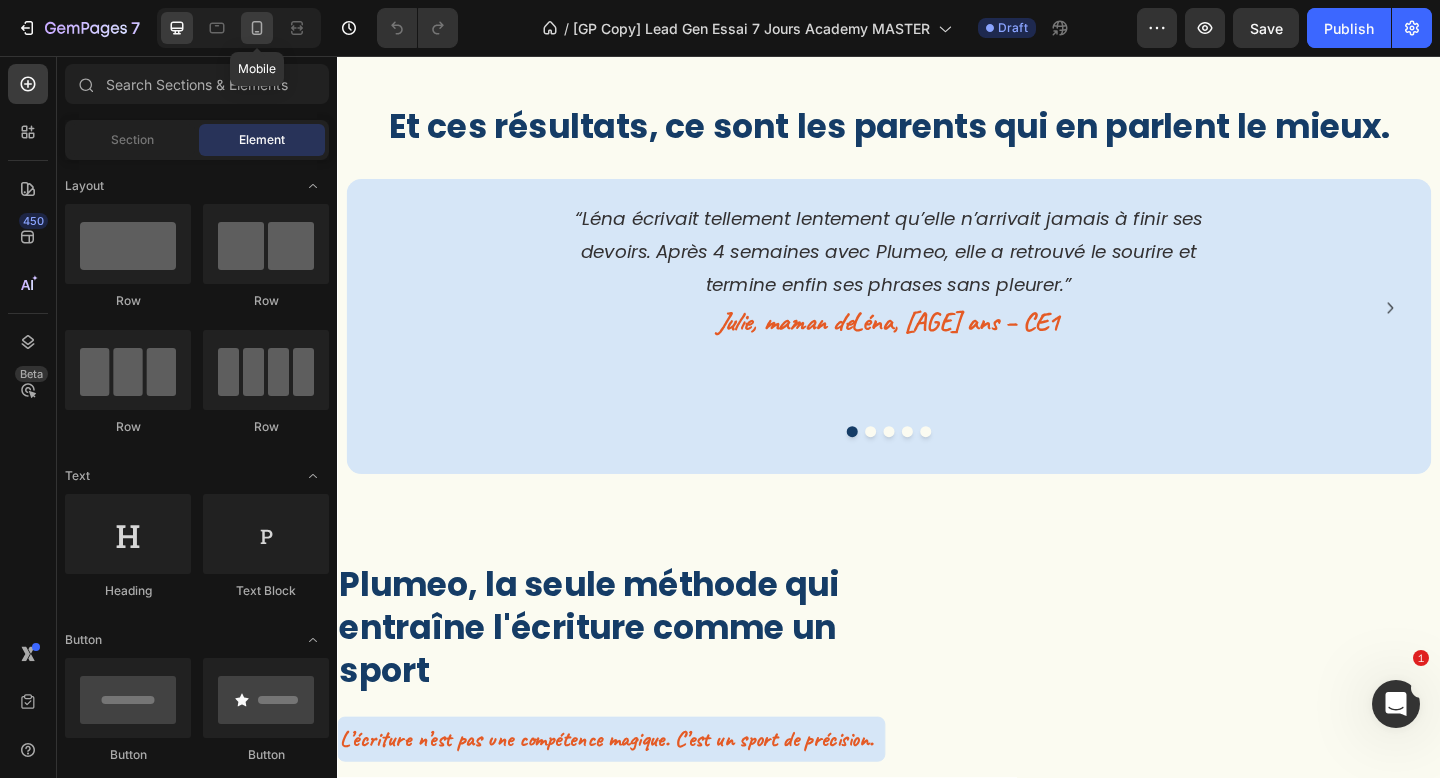 click 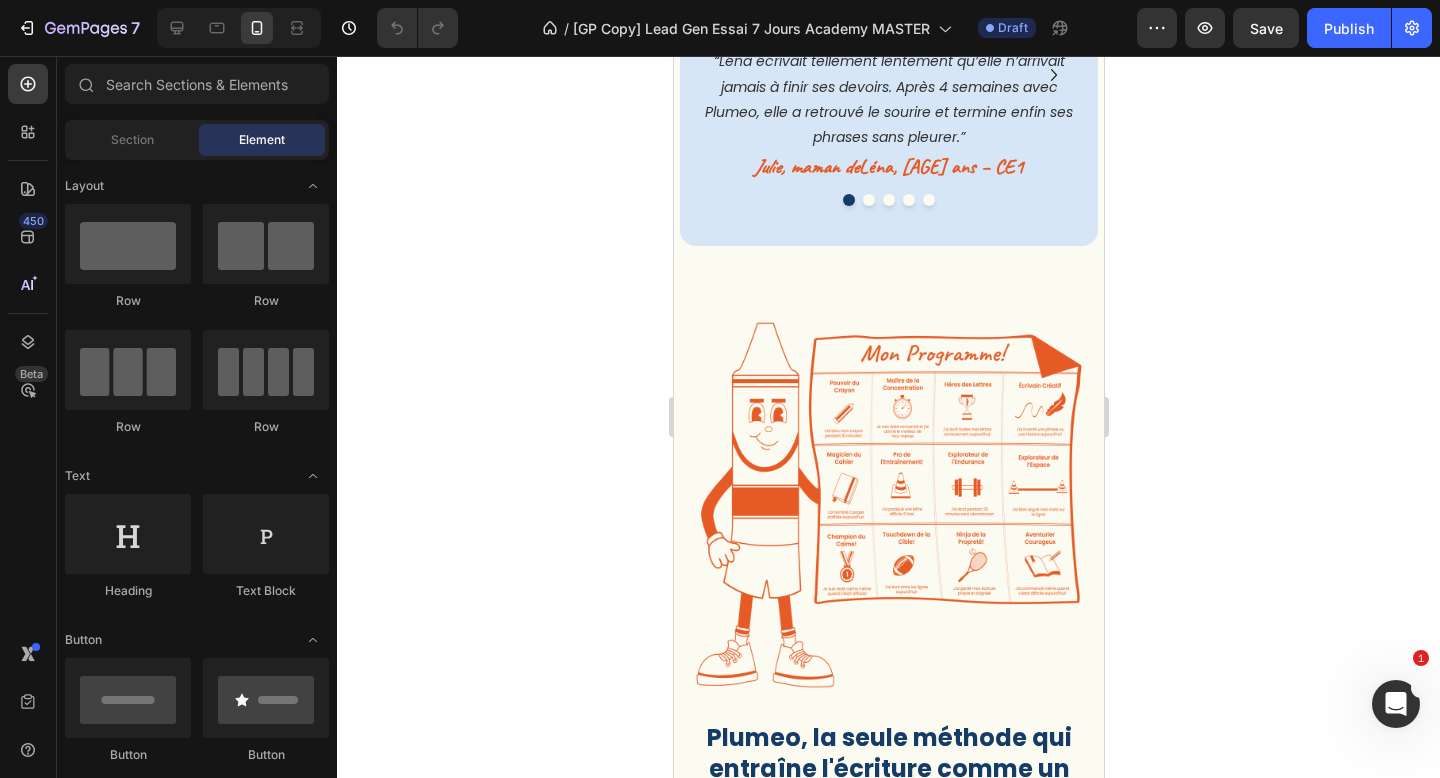 scroll, scrollTop: 1033, scrollLeft: 0, axis: vertical 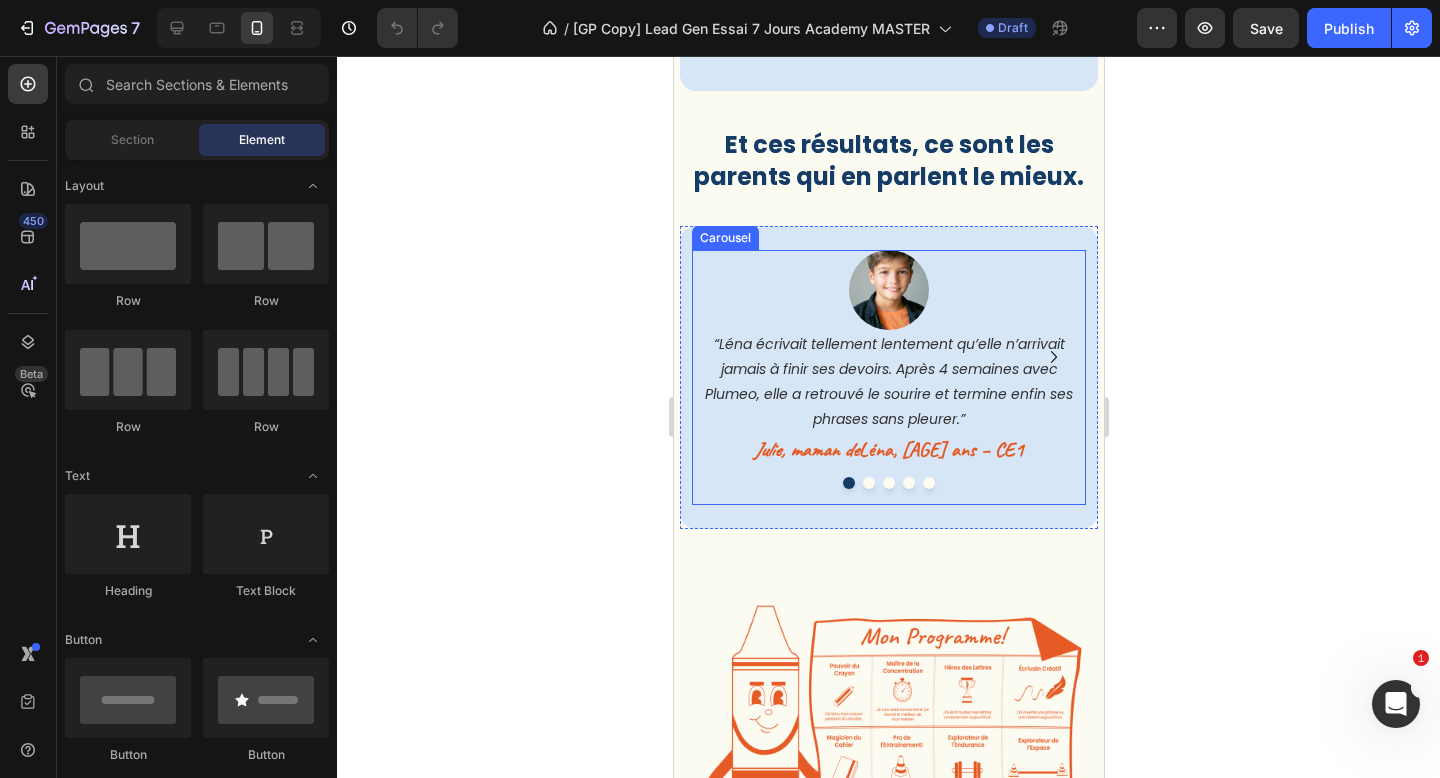 click 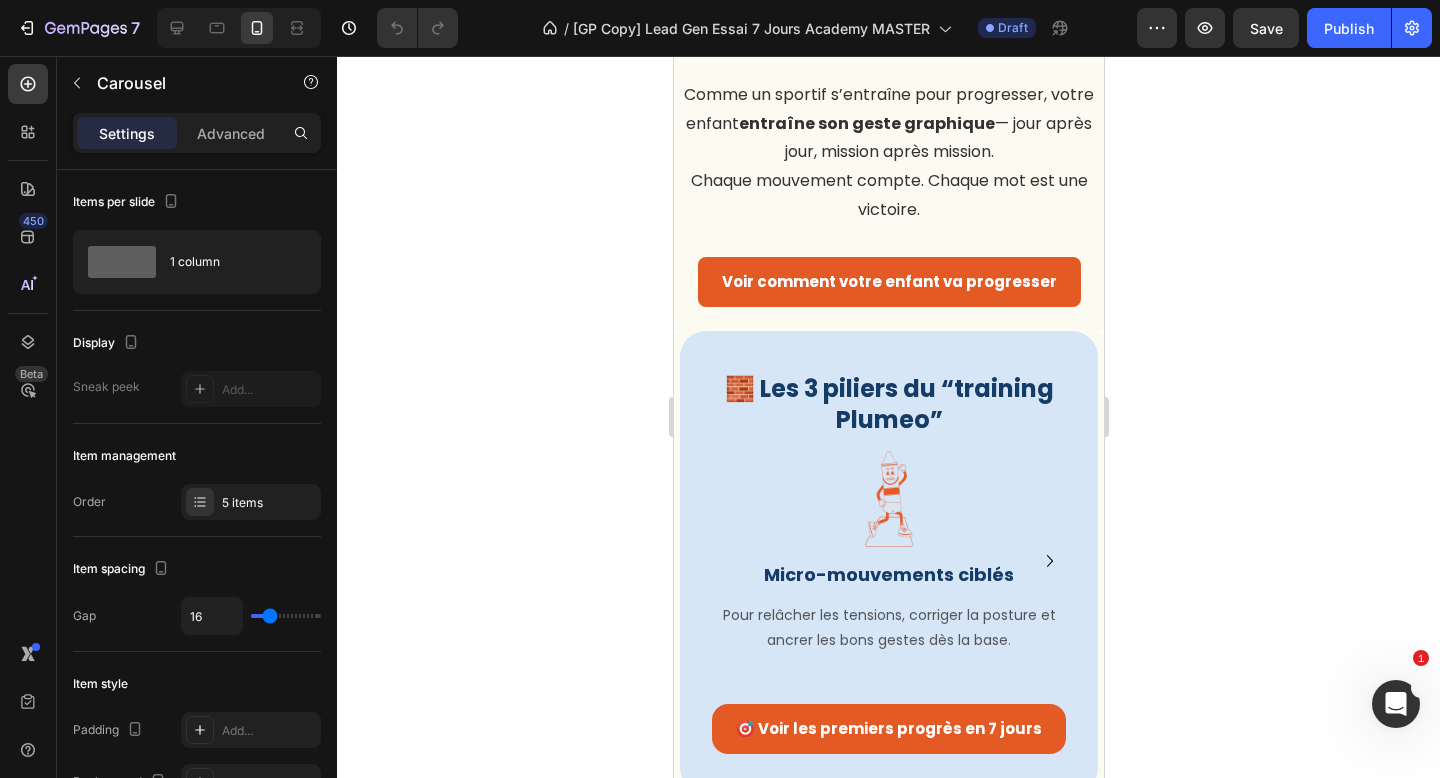 scroll, scrollTop: 2580, scrollLeft: 0, axis: vertical 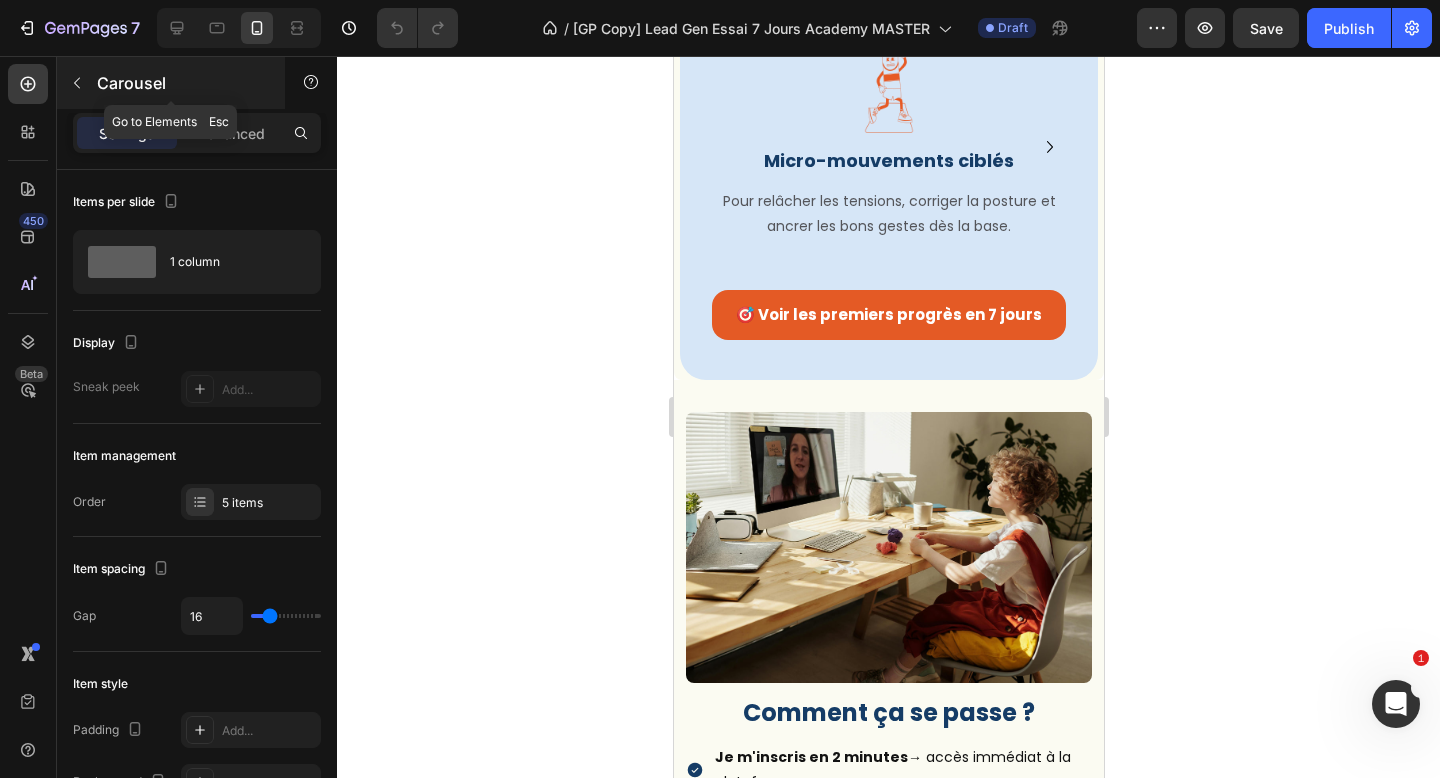 click 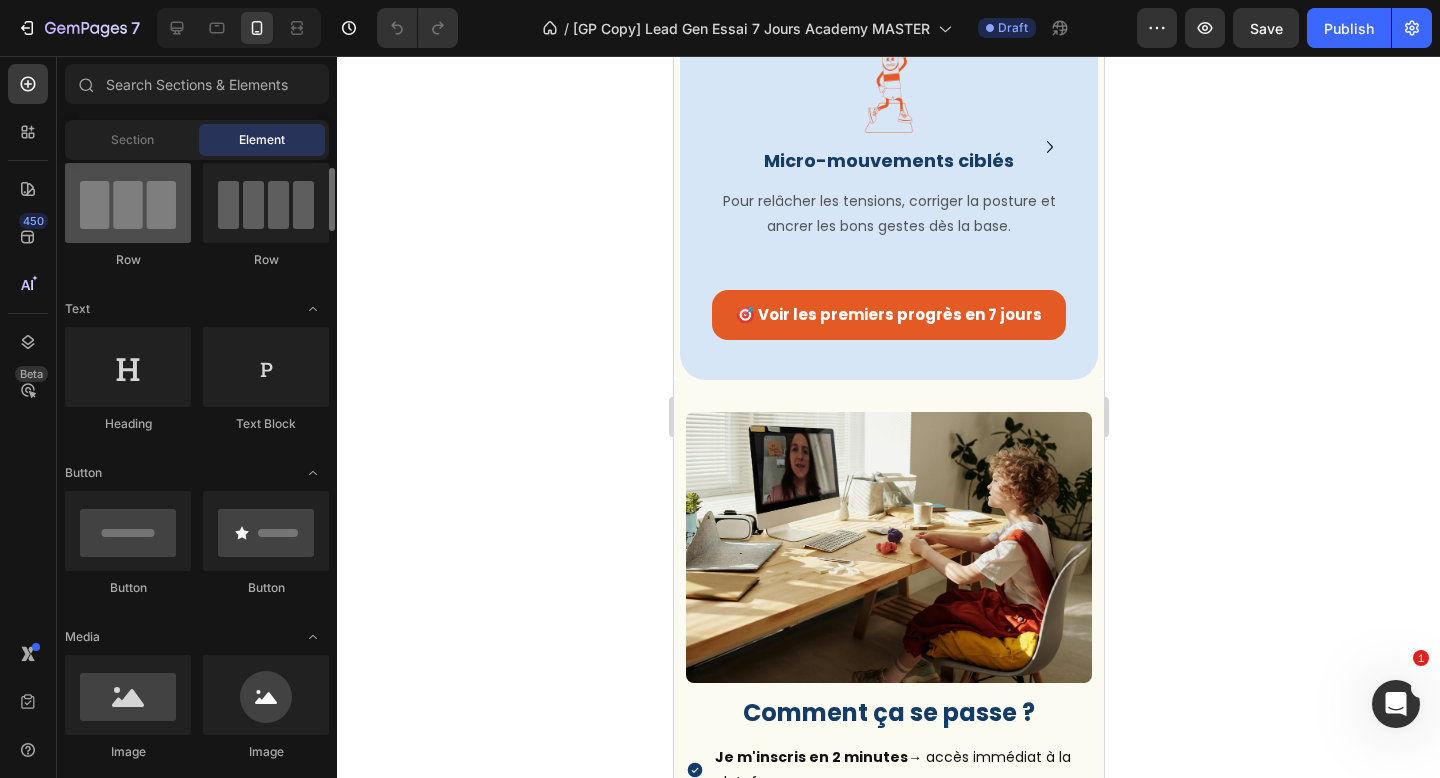 scroll, scrollTop: 0, scrollLeft: 0, axis: both 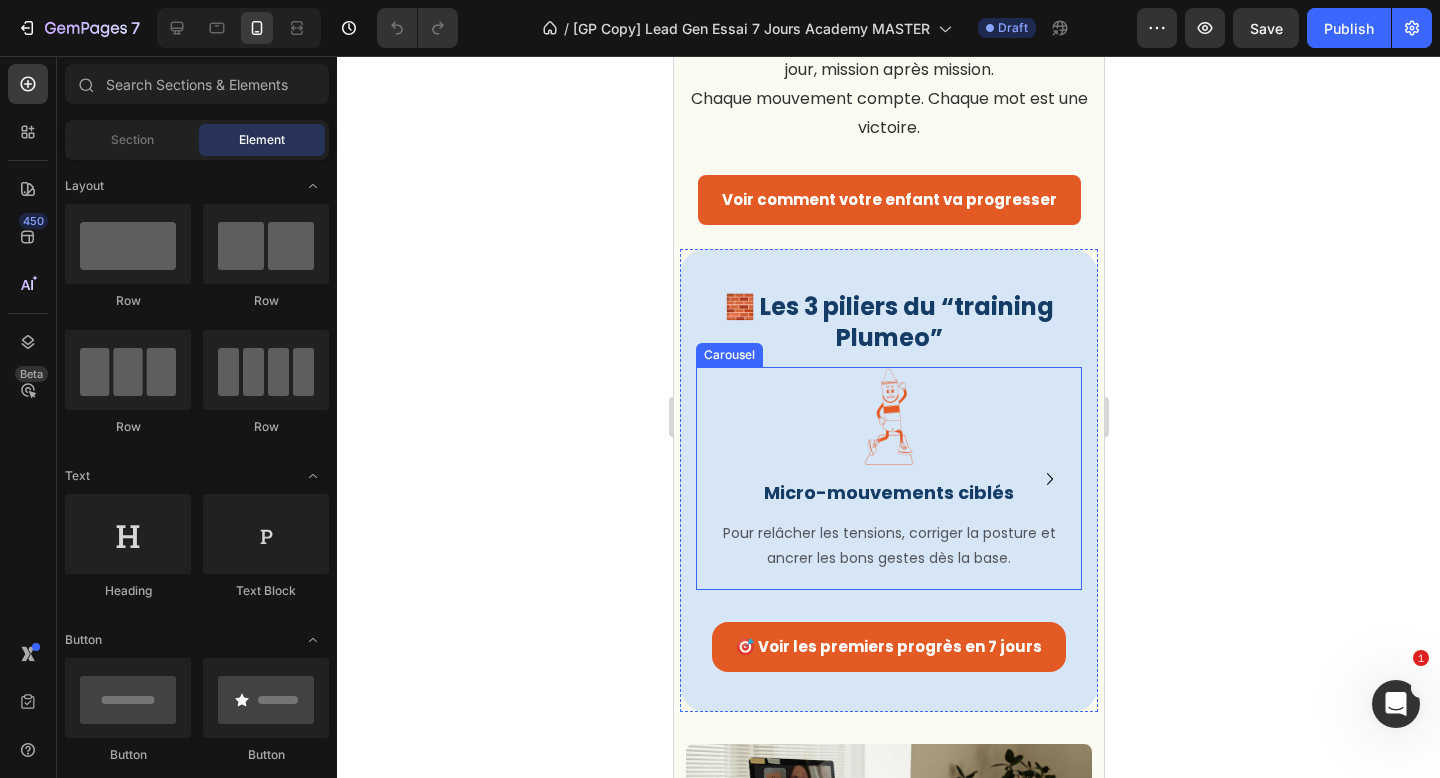 click 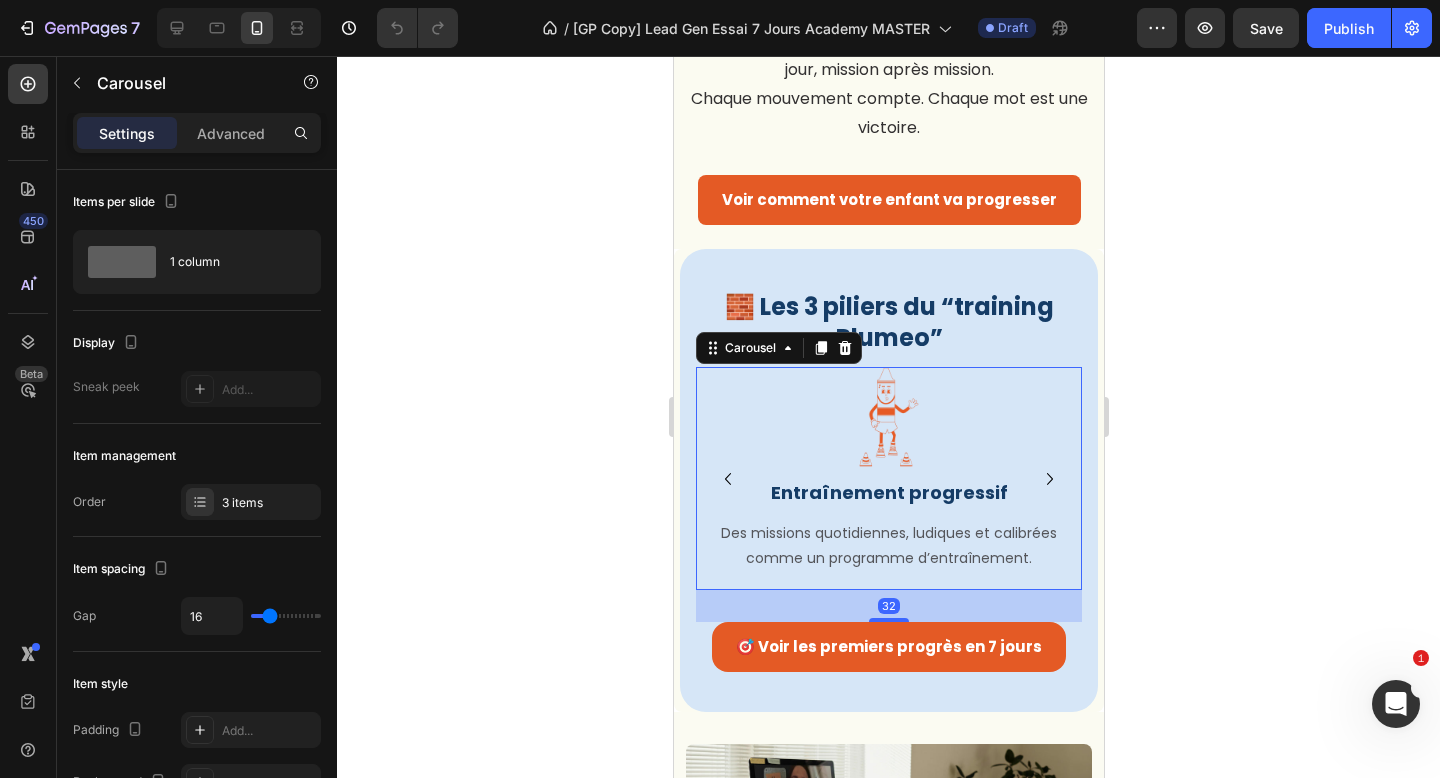 click 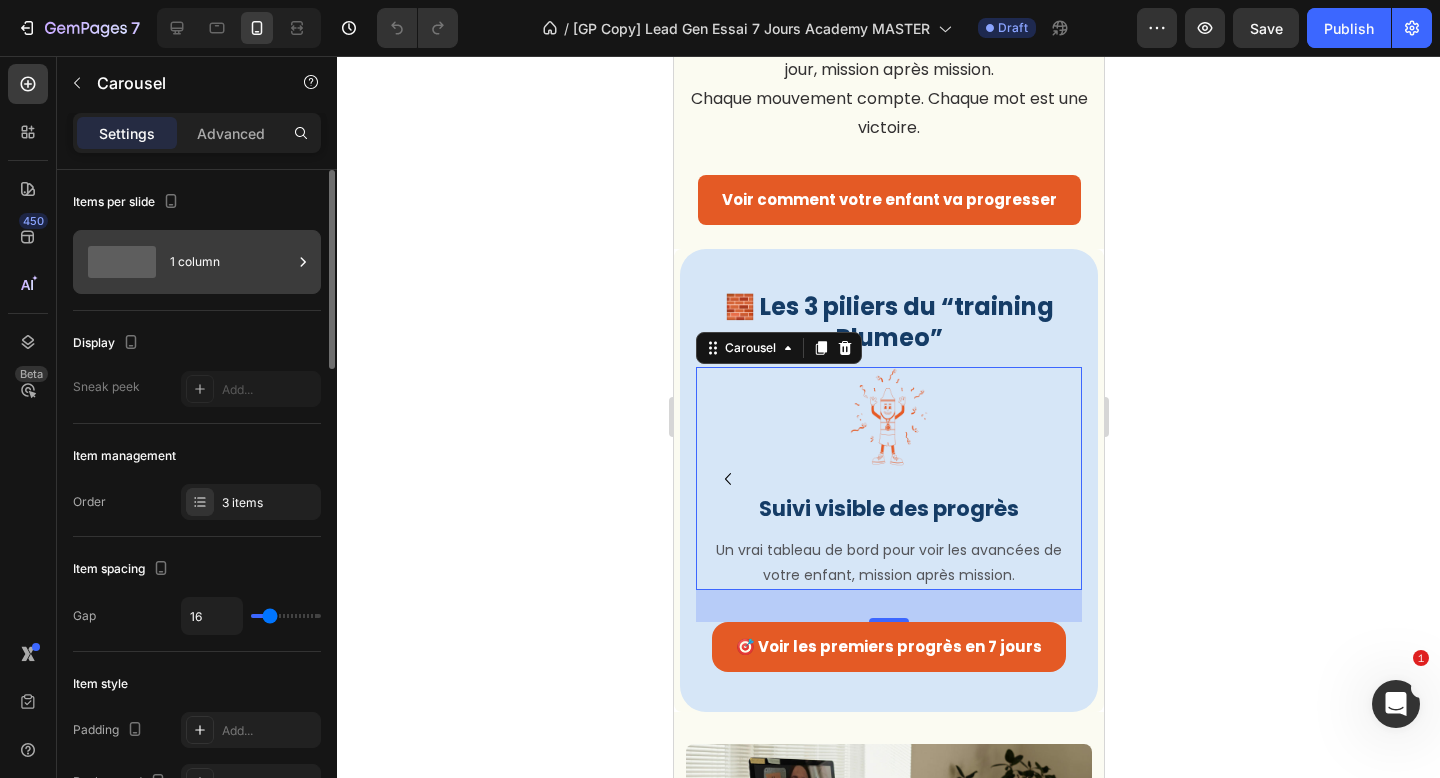 click 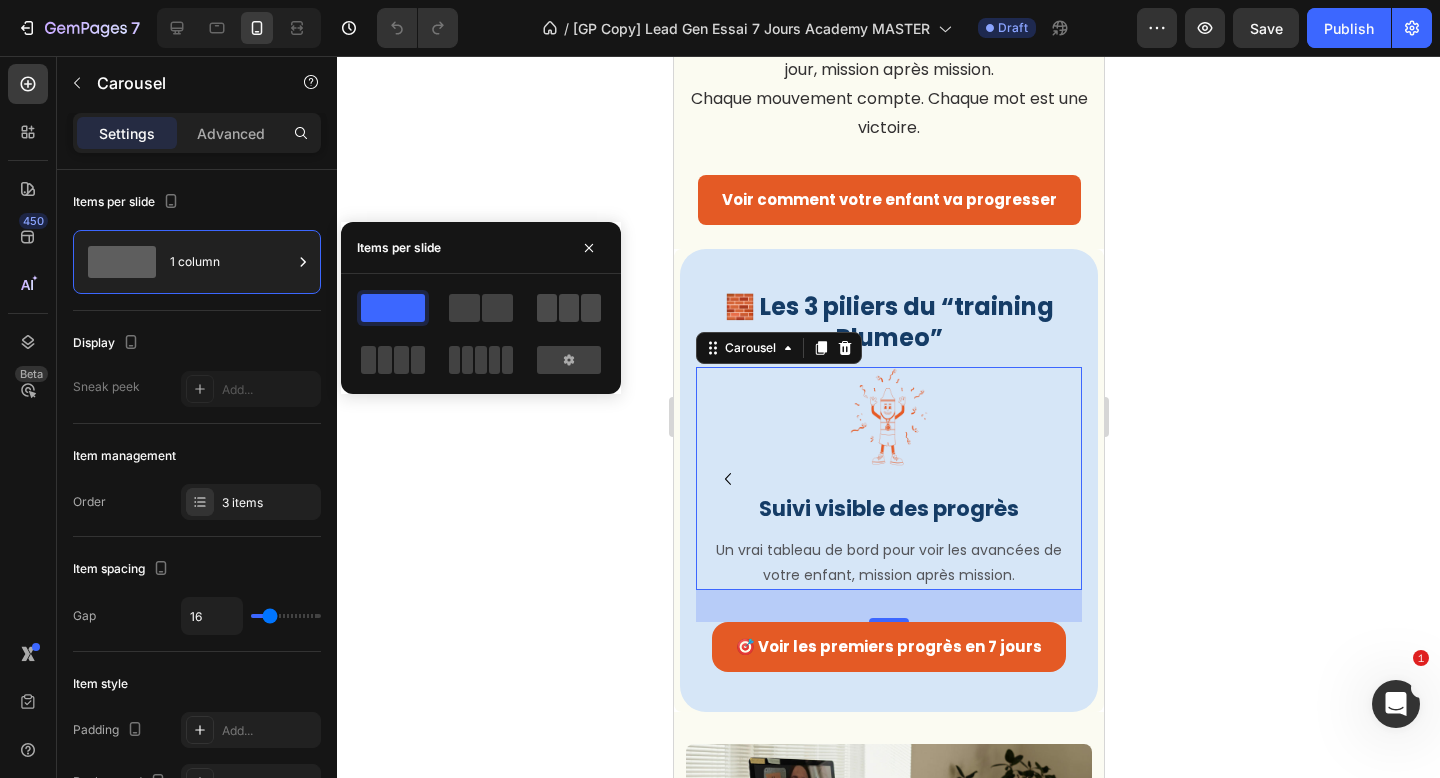click 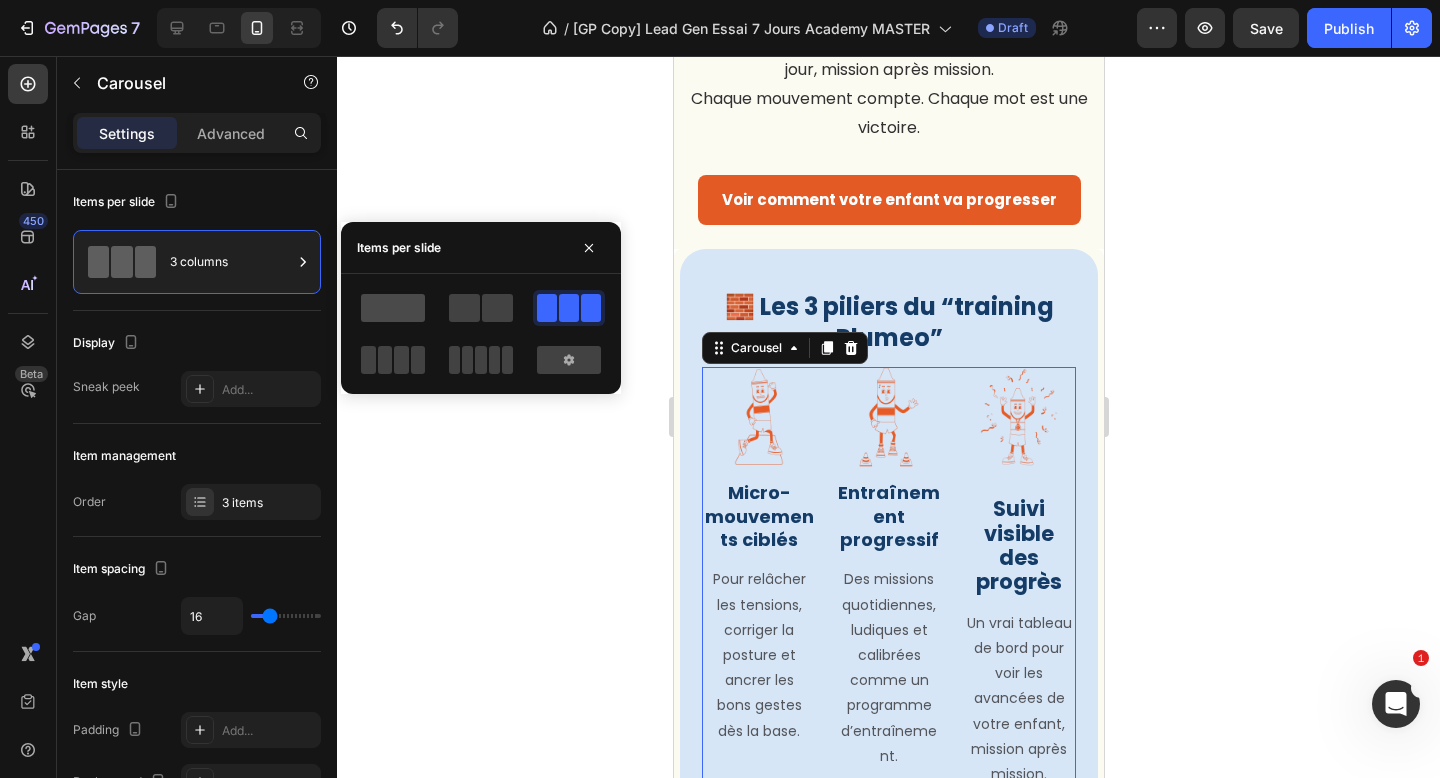 click 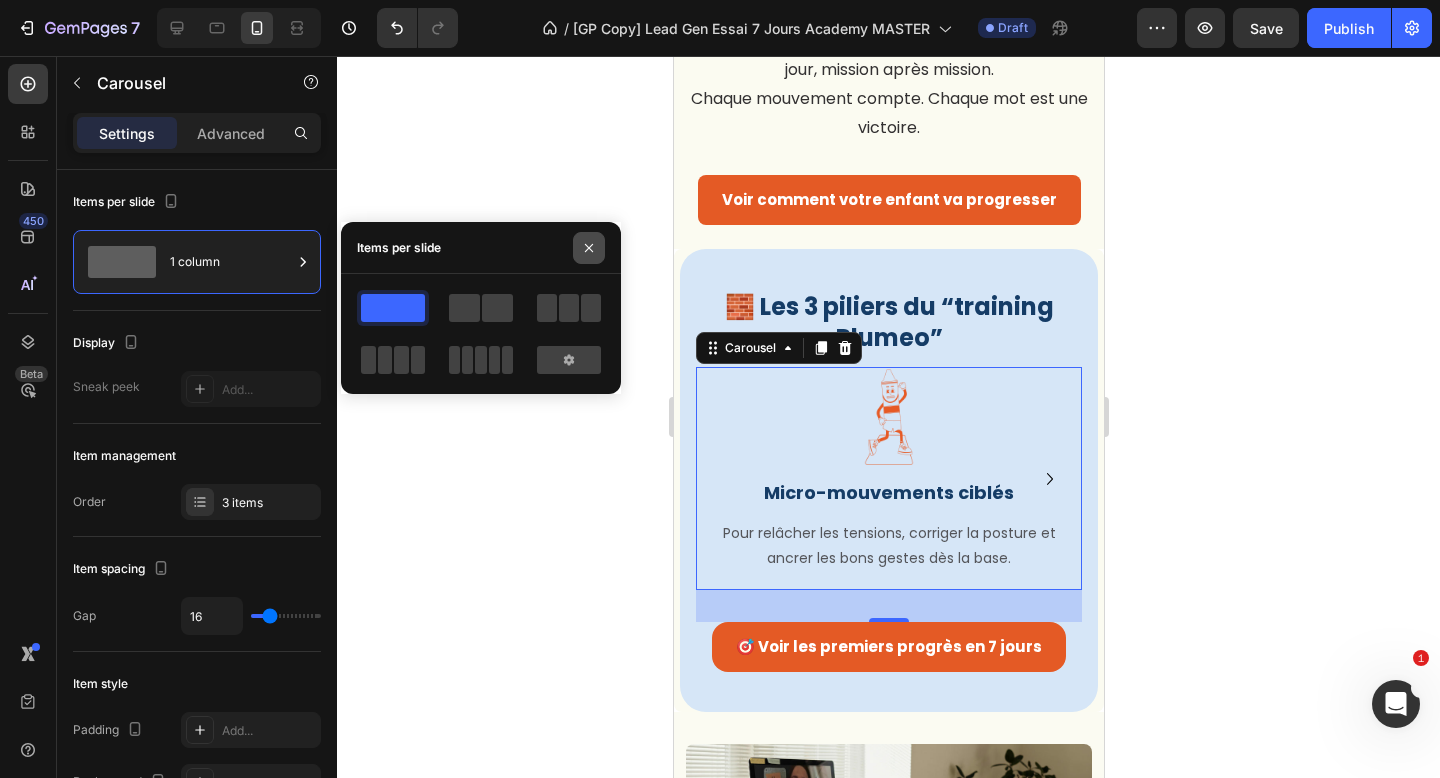click 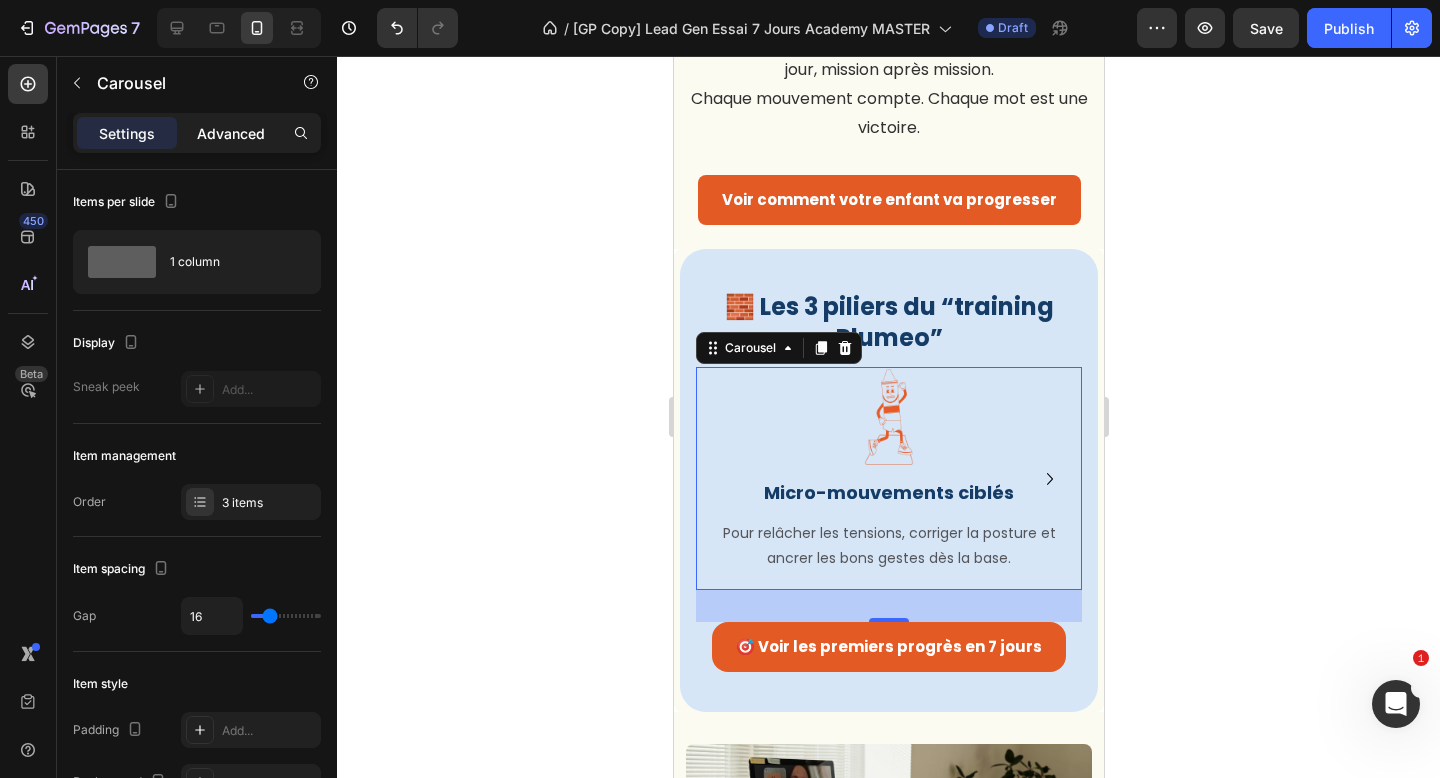 click on "Advanced" at bounding box center (231, 133) 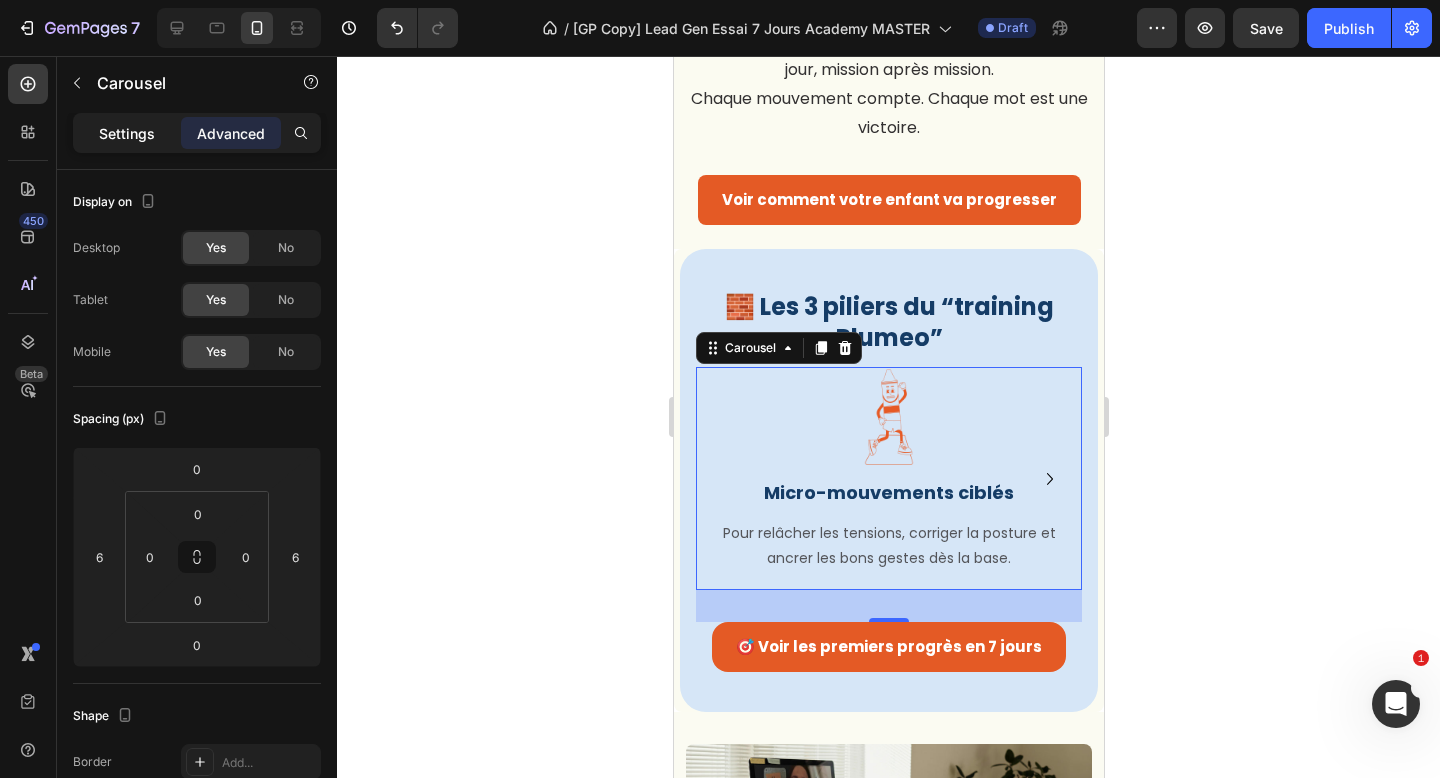 click on "Settings" 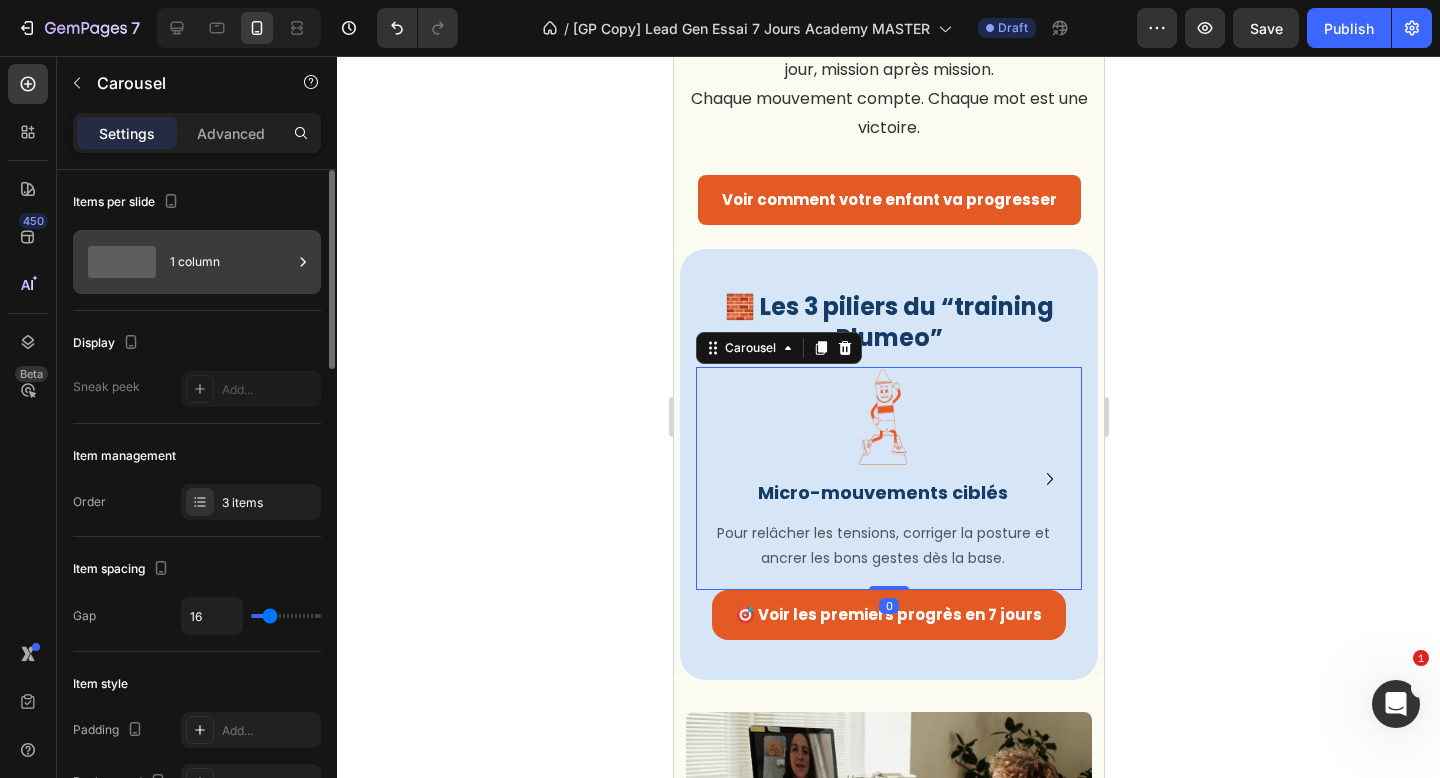 click on "1 column" at bounding box center [231, 262] 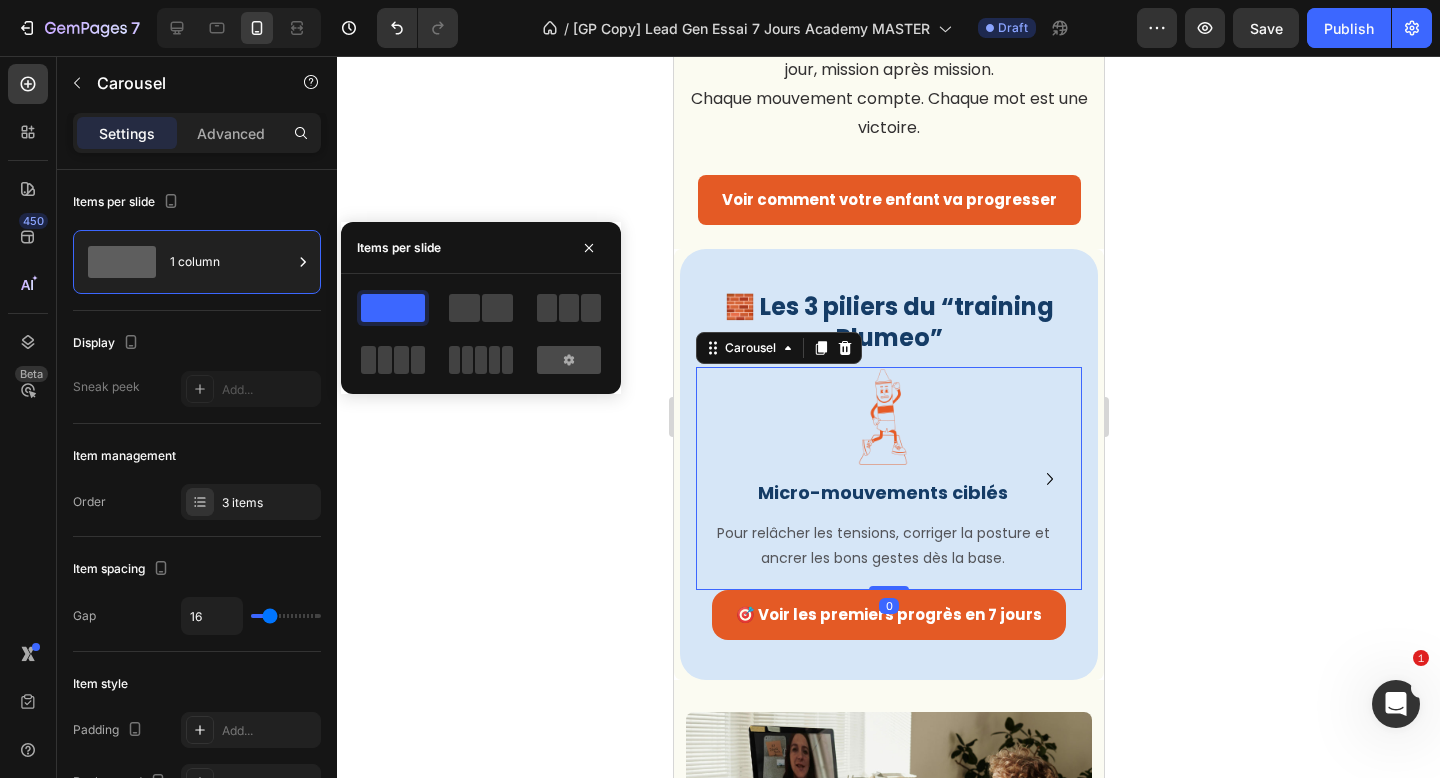 click at bounding box center (569, 360) 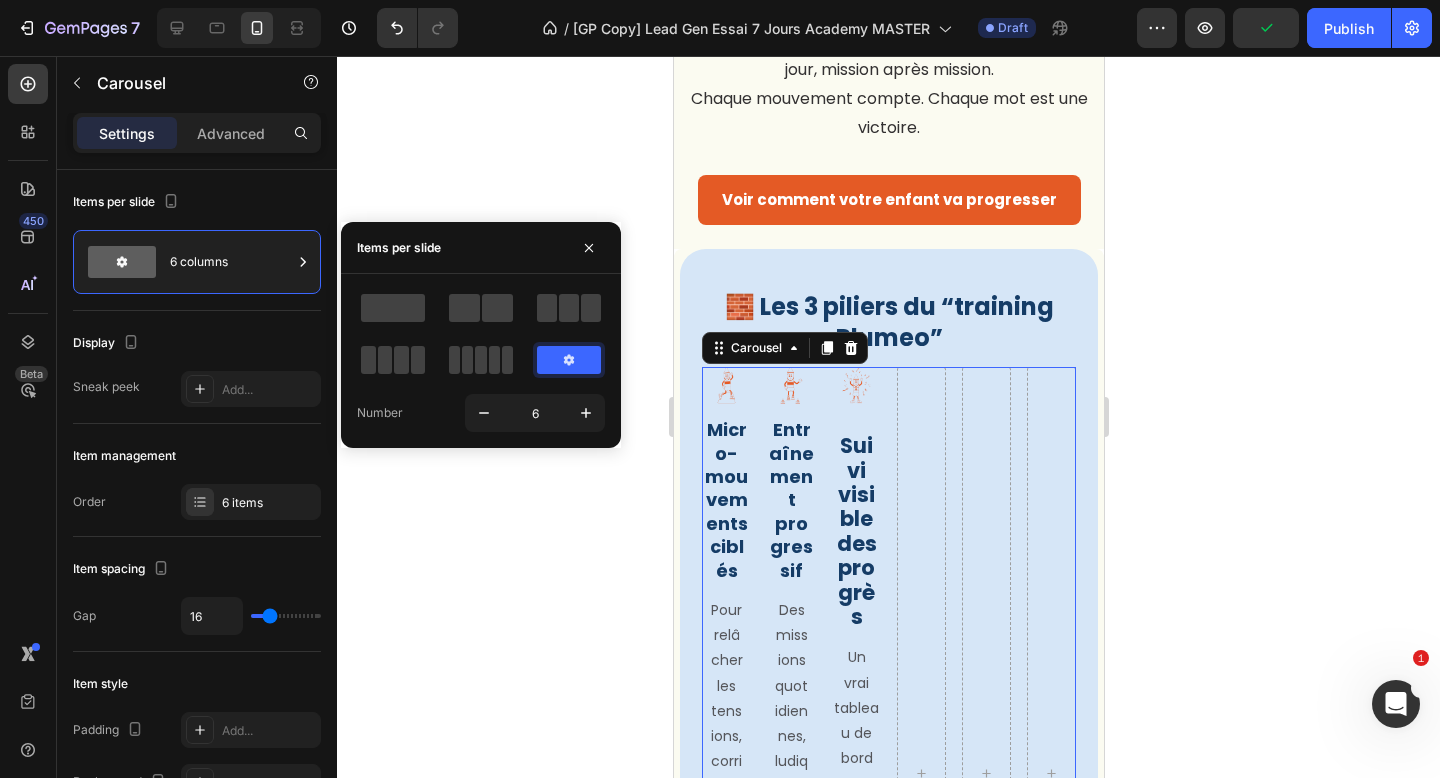 click 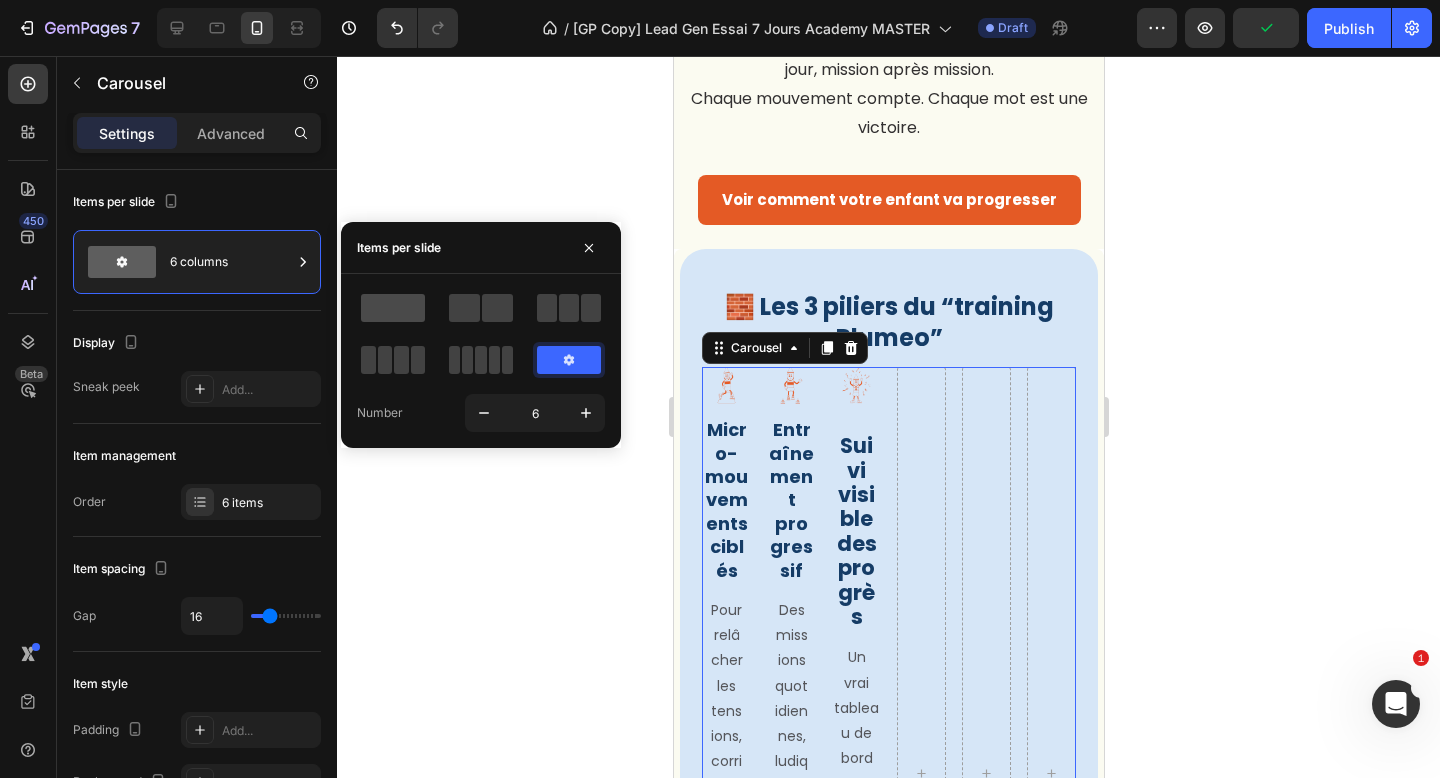 click 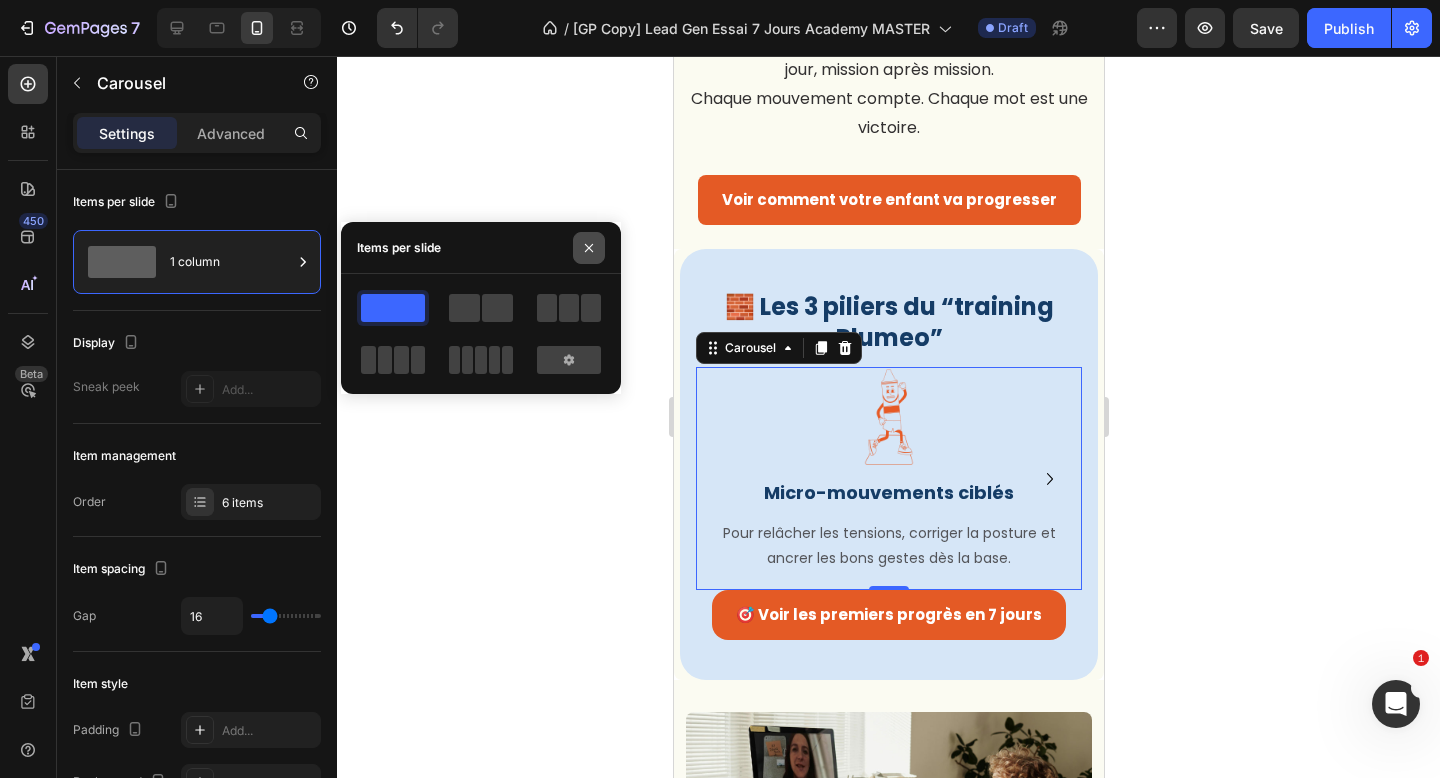 click 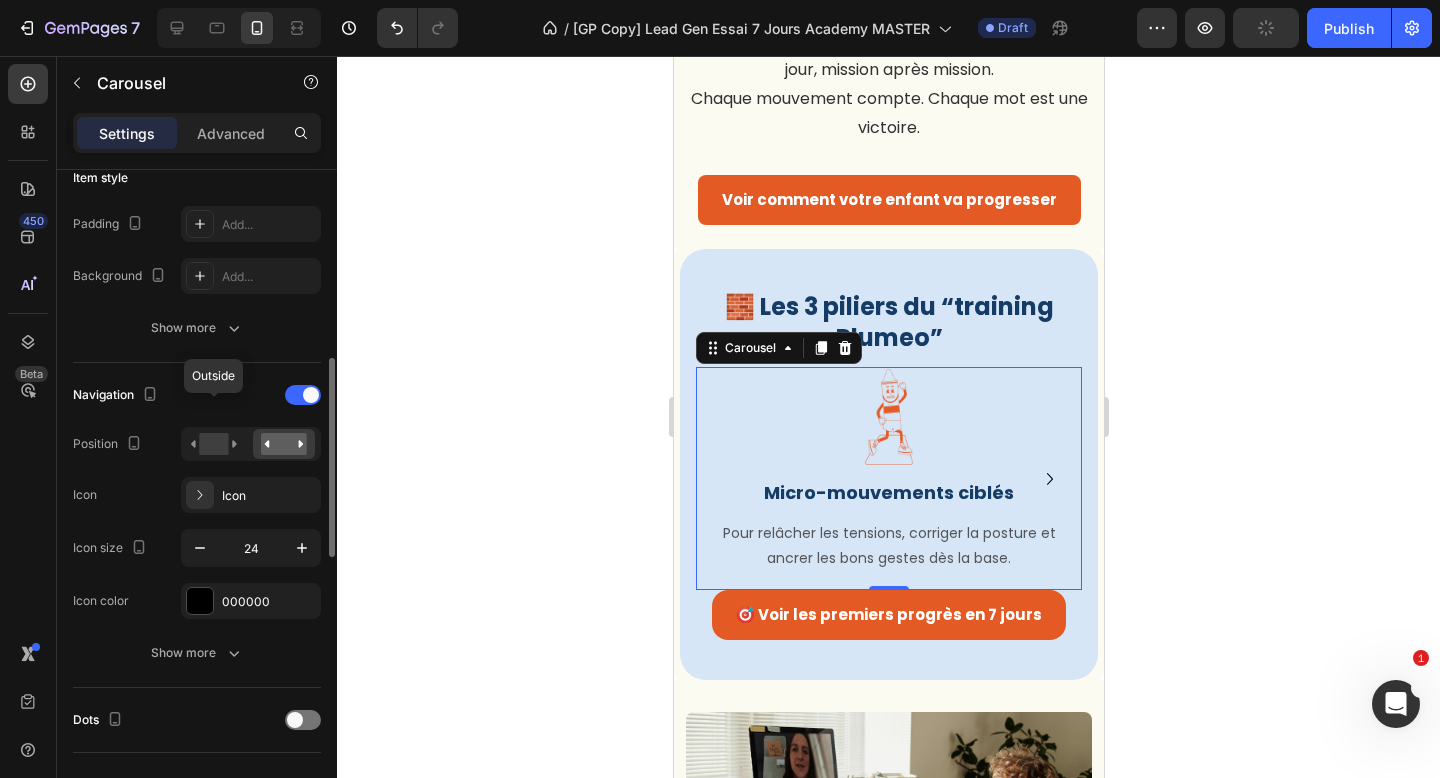 scroll, scrollTop: 534, scrollLeft: 0, axis: vertical 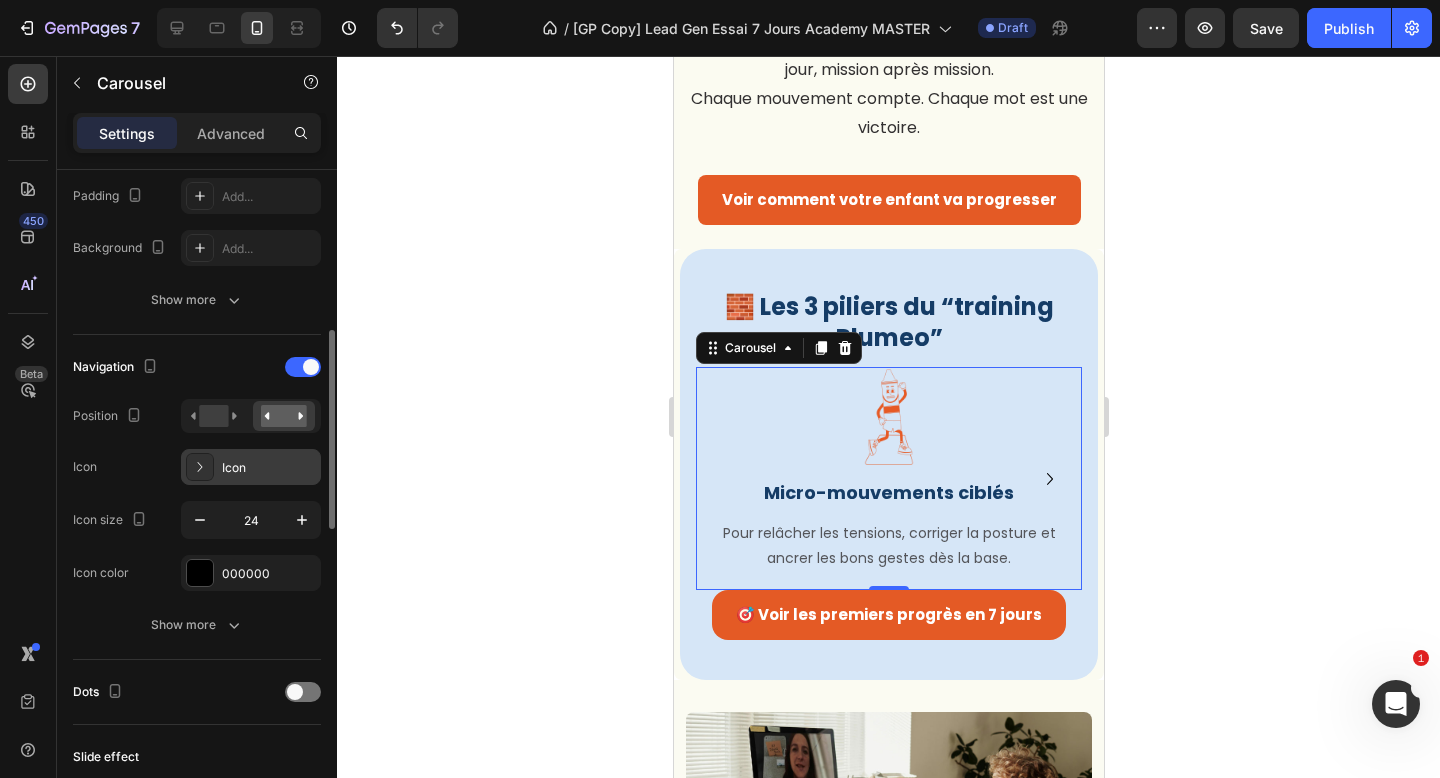 click 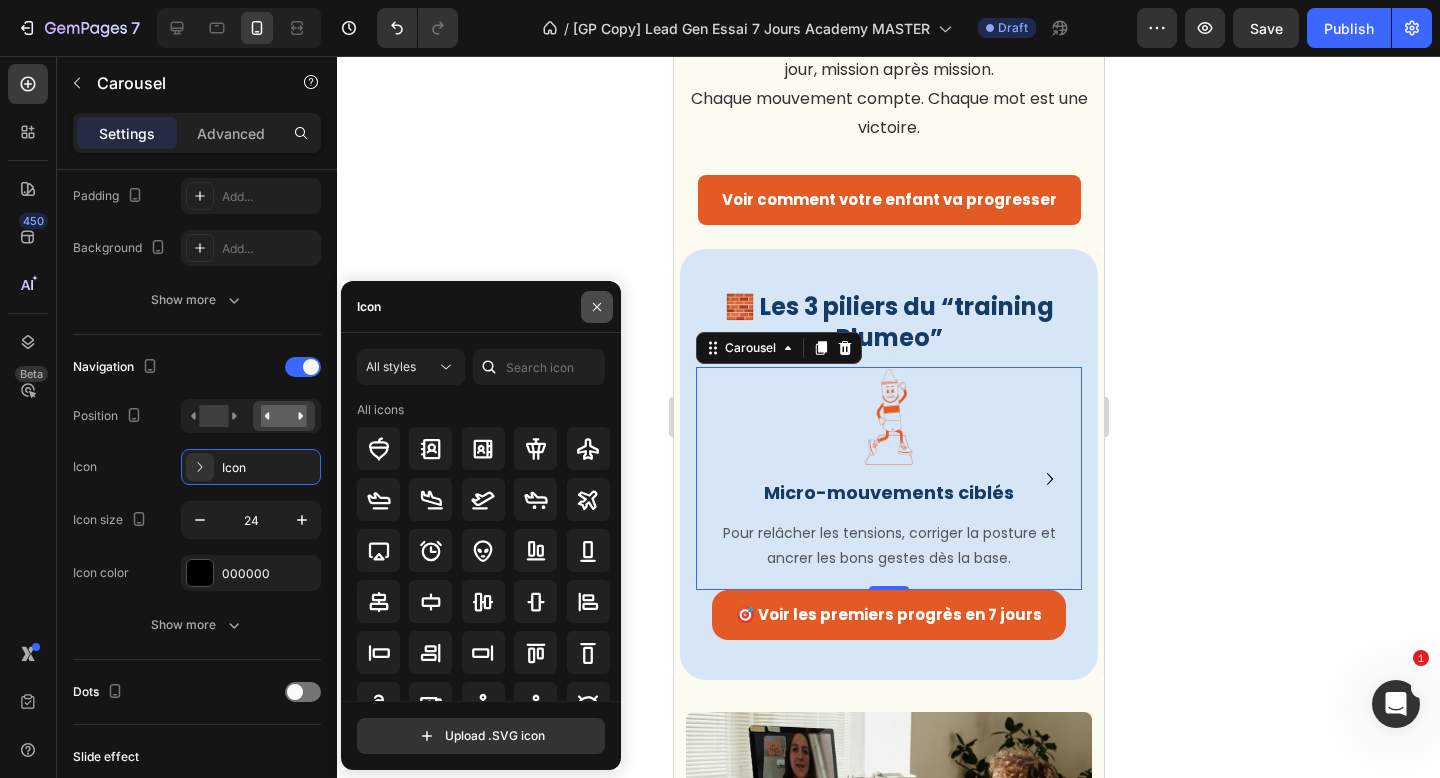 click 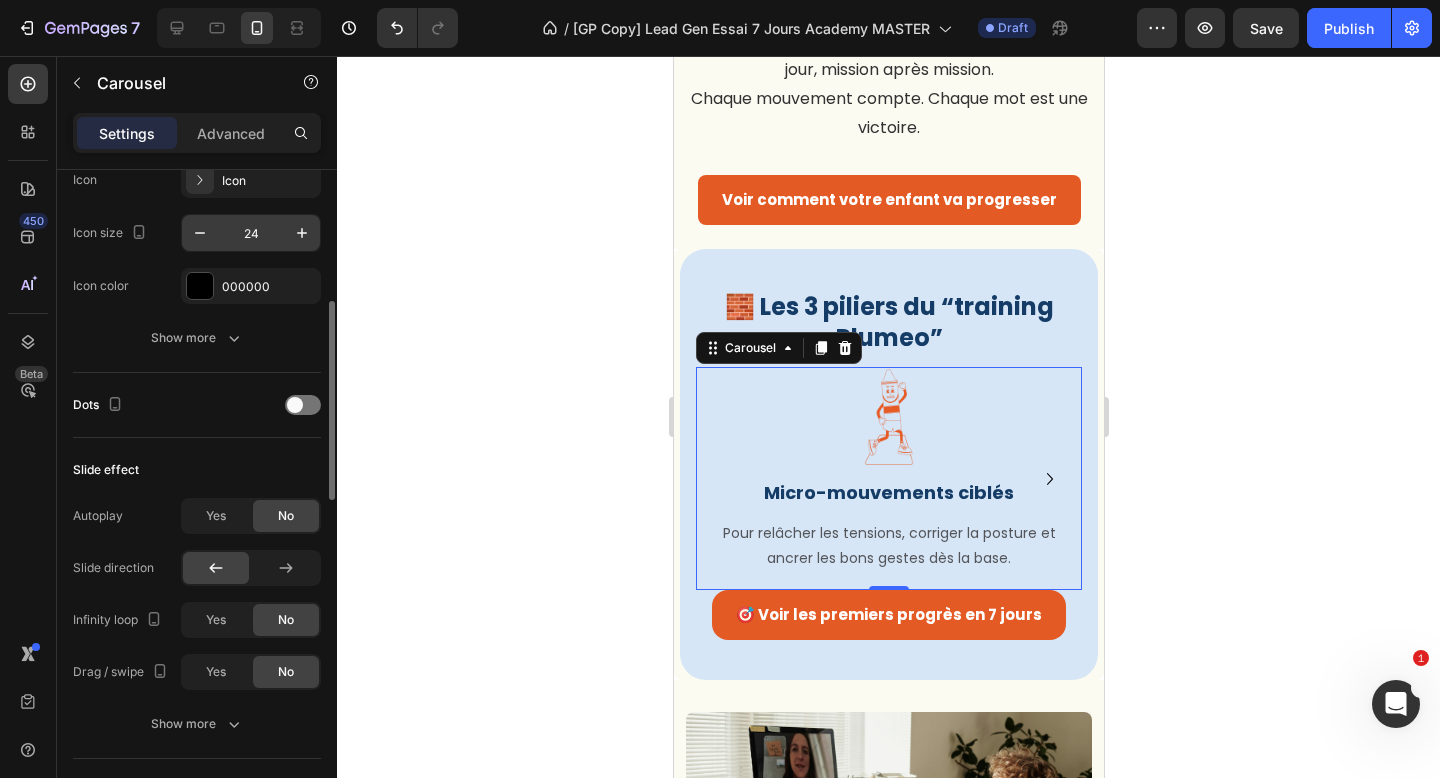 scroll, scrollTop: 848, scrollLeft: 0, axis: vertical 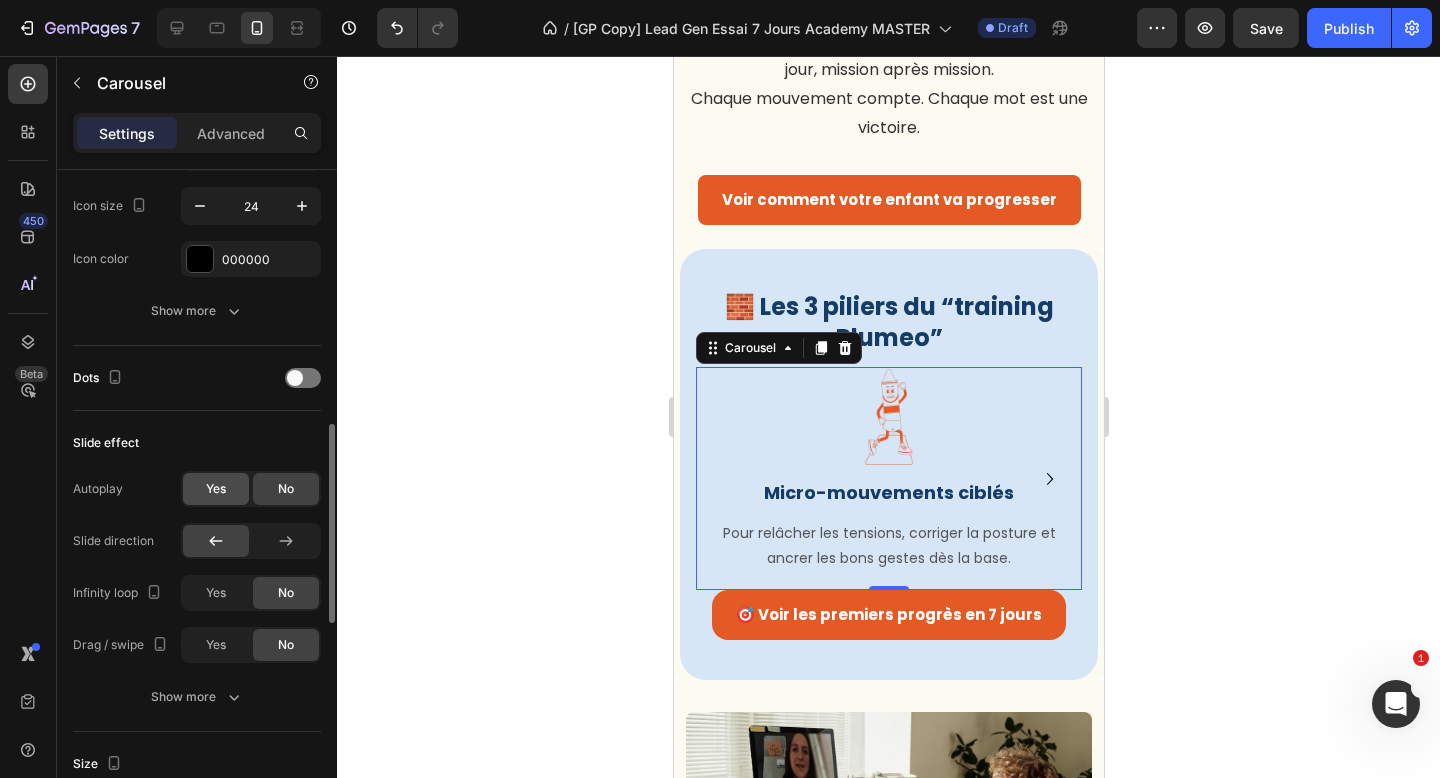click on "Yes" 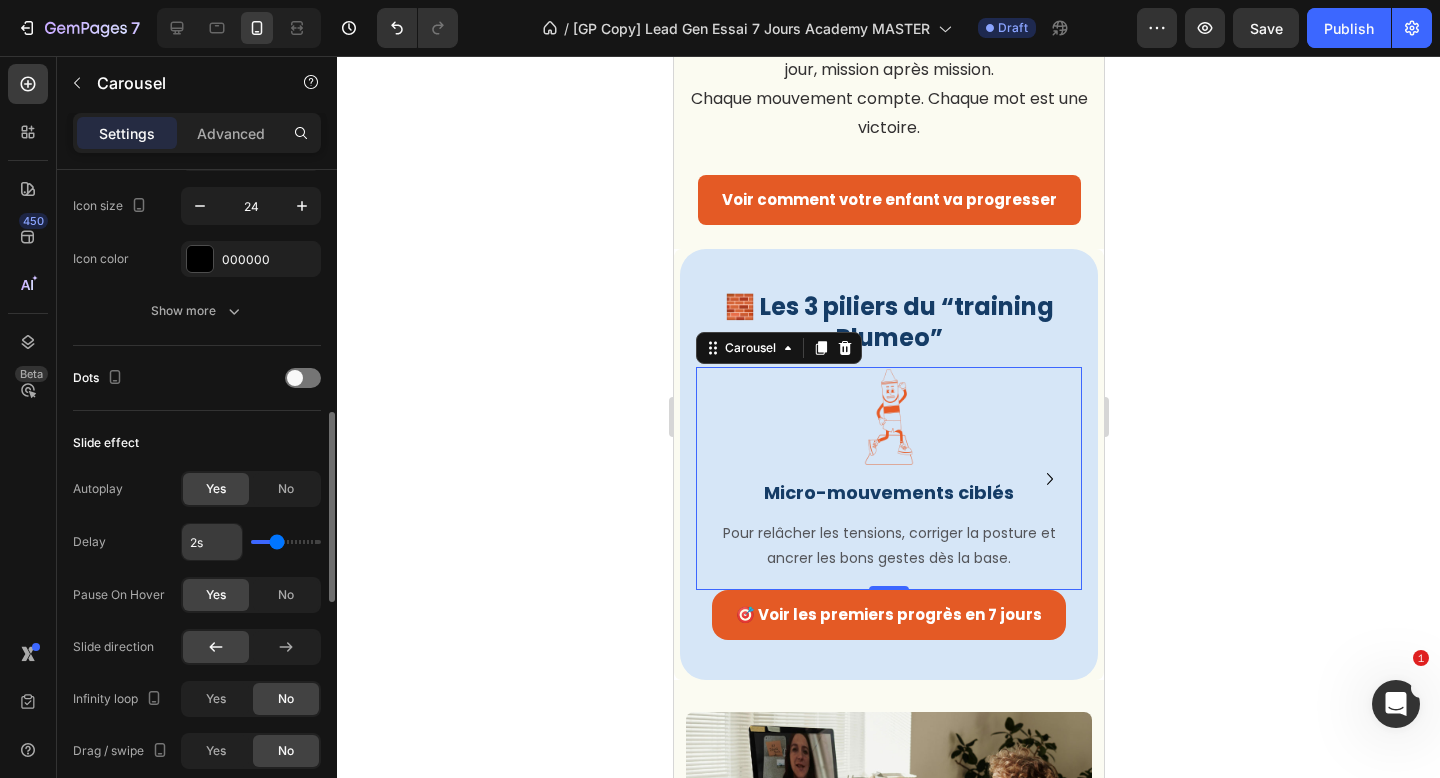 click on "2s" at bounding box center [212, 542] 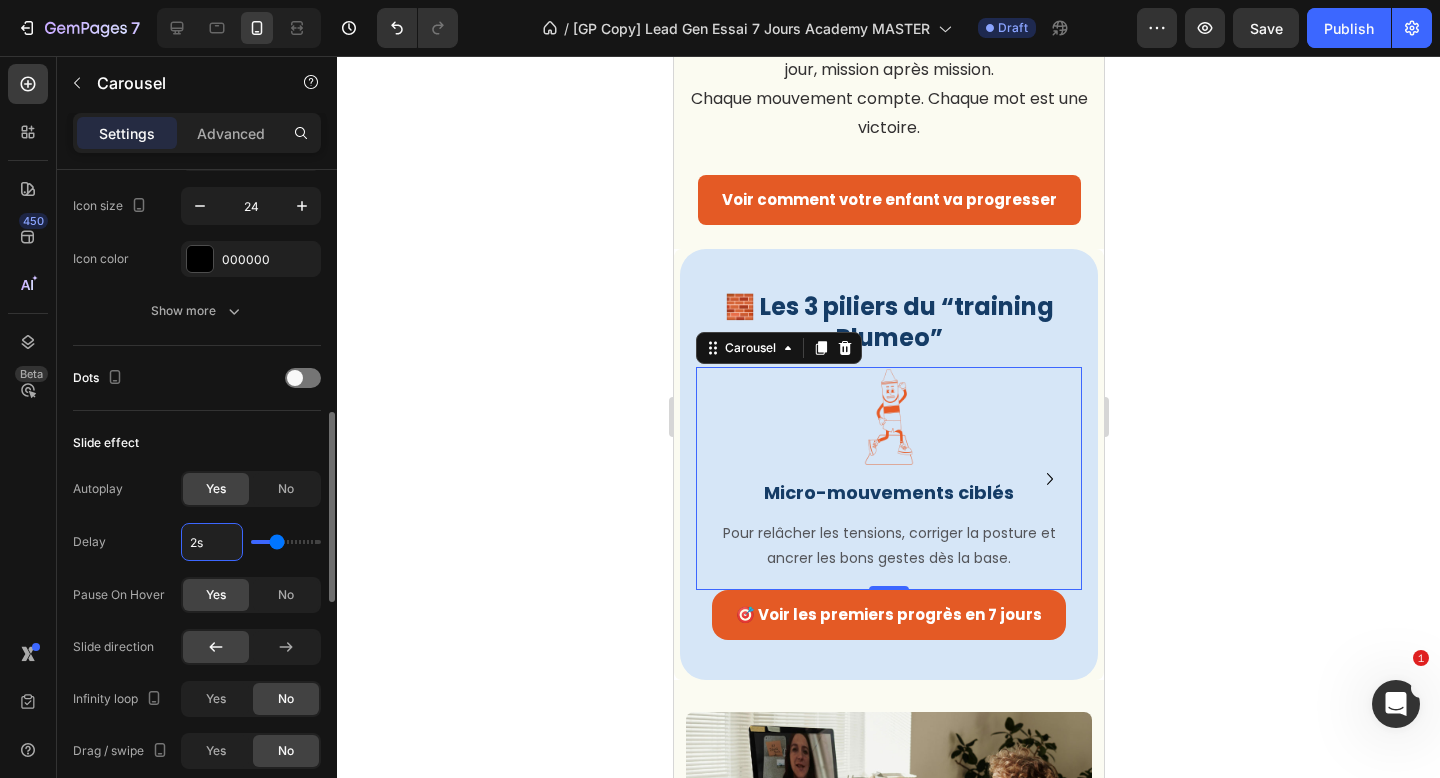 click on "Delay 2s" at bounding box center (197, 542) 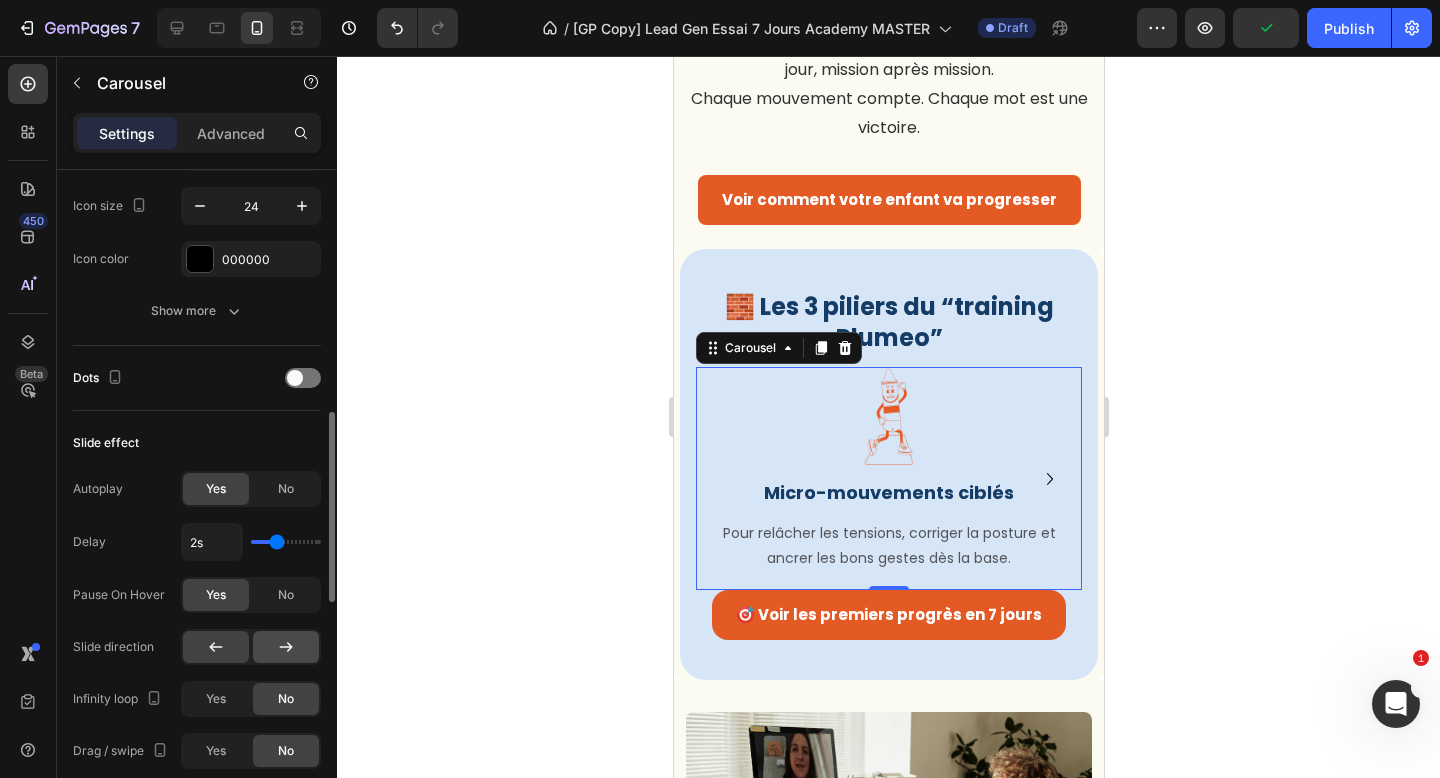 click 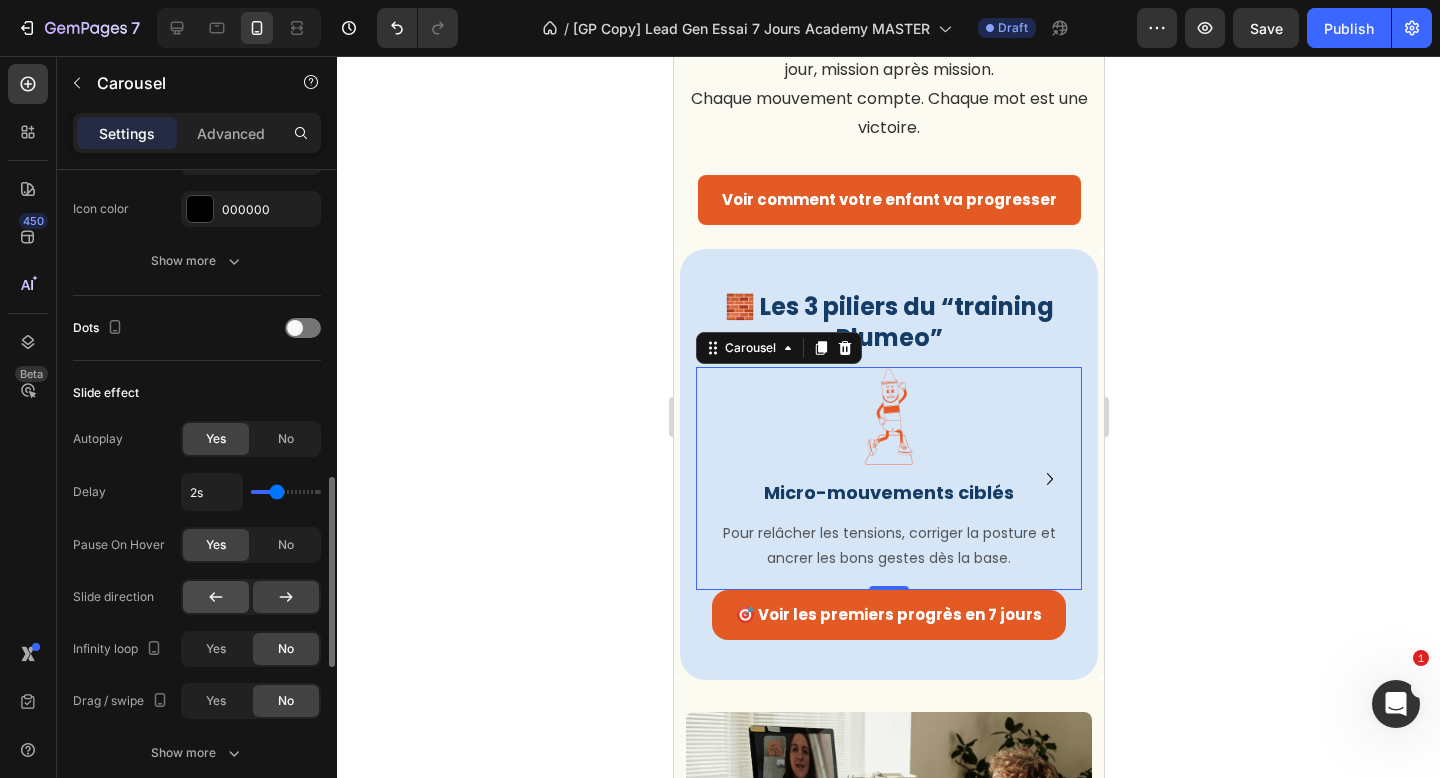 scroll, scrollTop: 950, scrollLeft: 0, axis: vertical 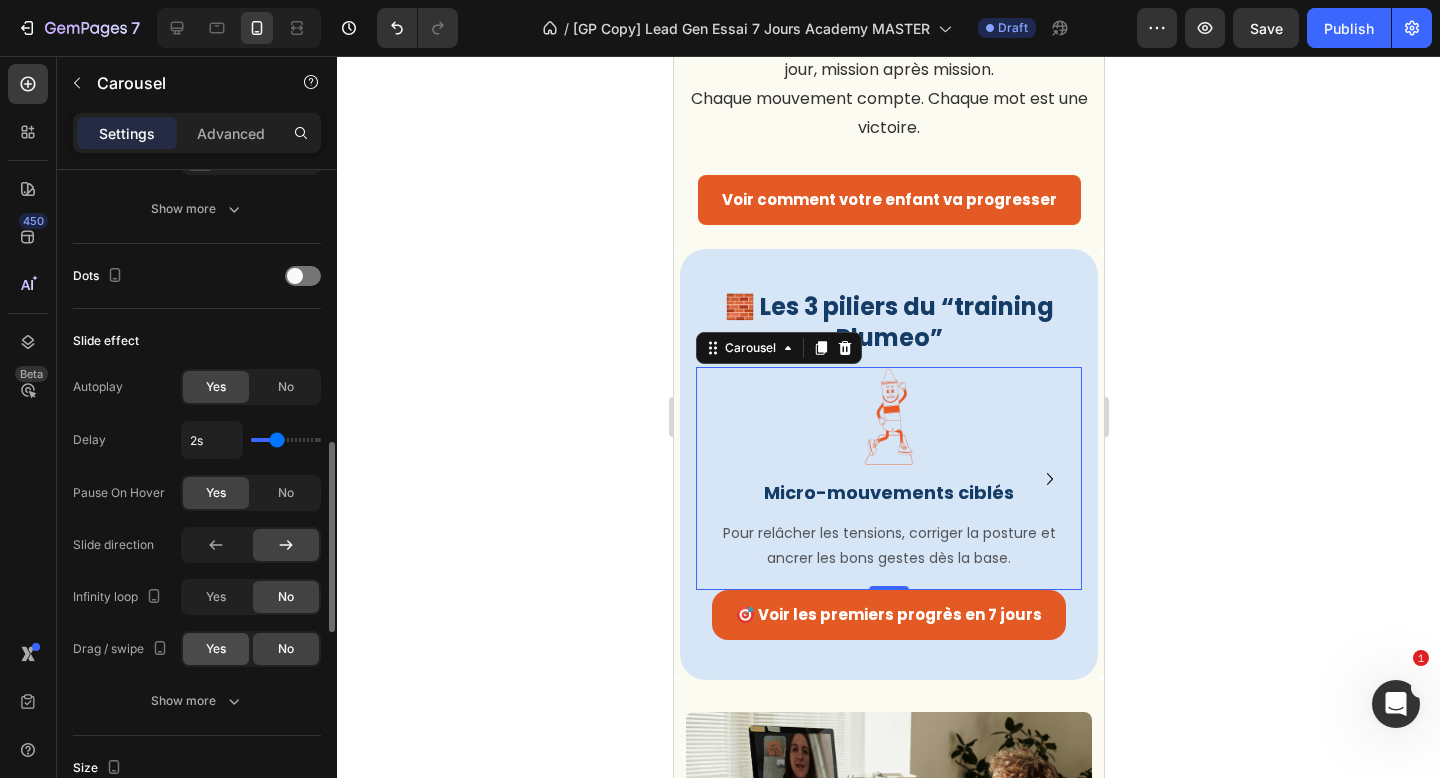 click on "Yes" 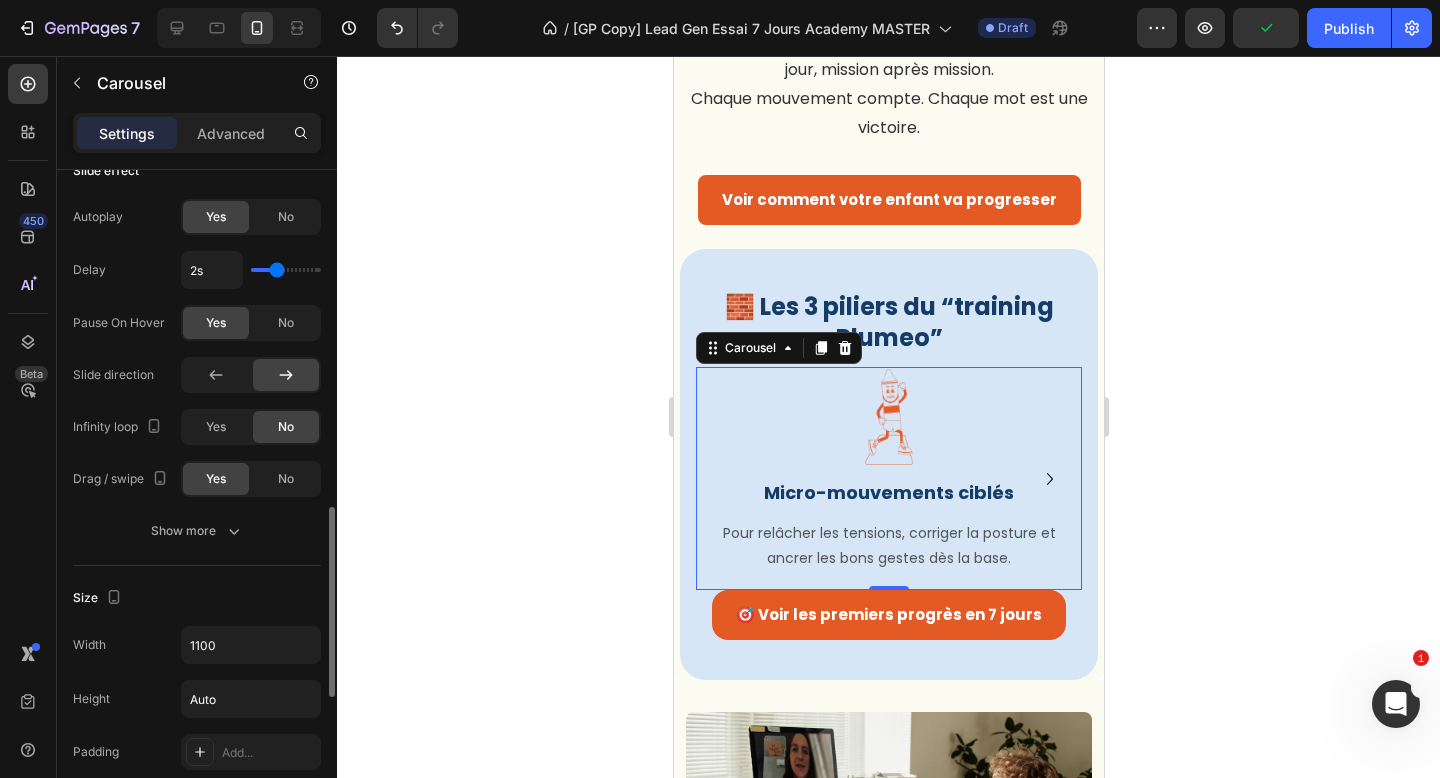 scroll, scrollTop: 1172, scrollLeft: 0, axis: vertical 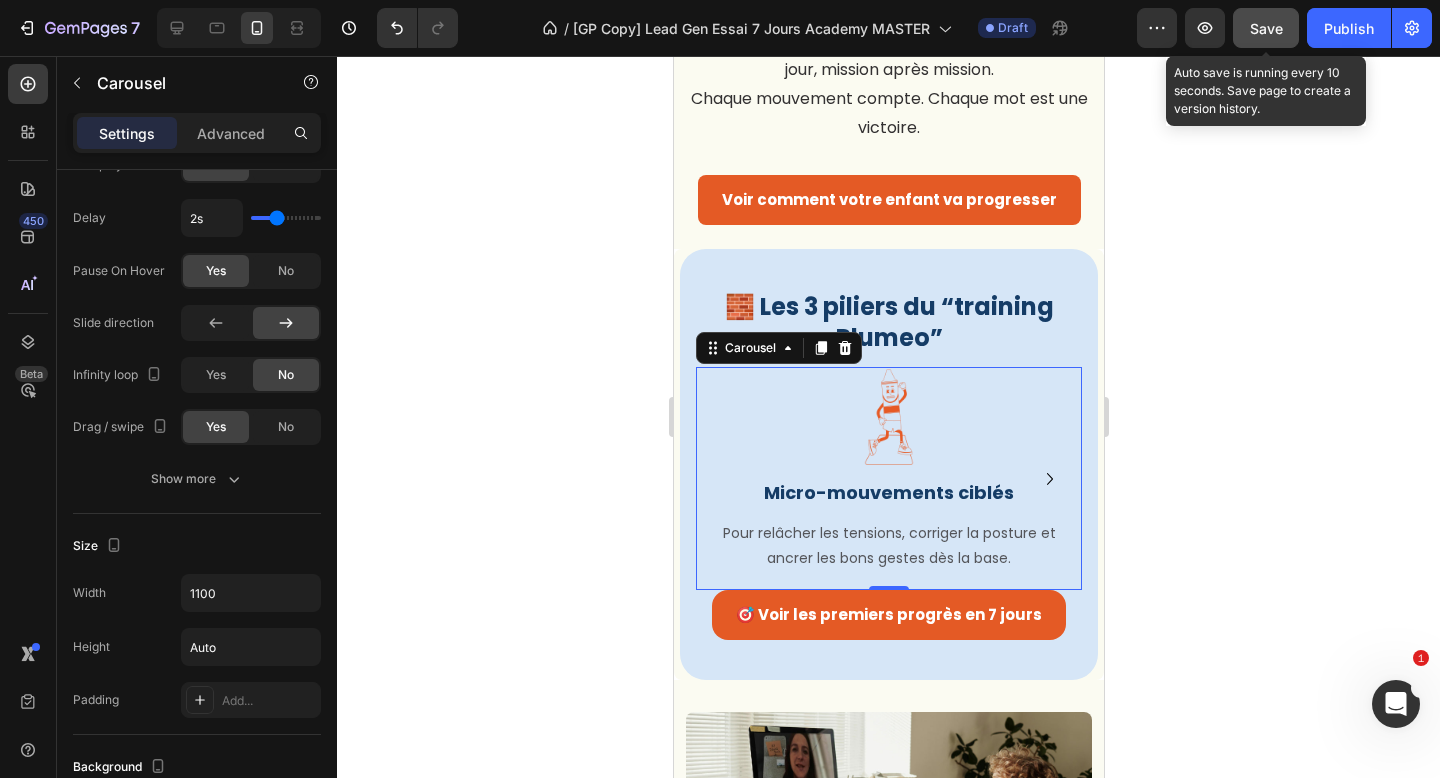 click on "Save" at bounding box center (1266, 28) 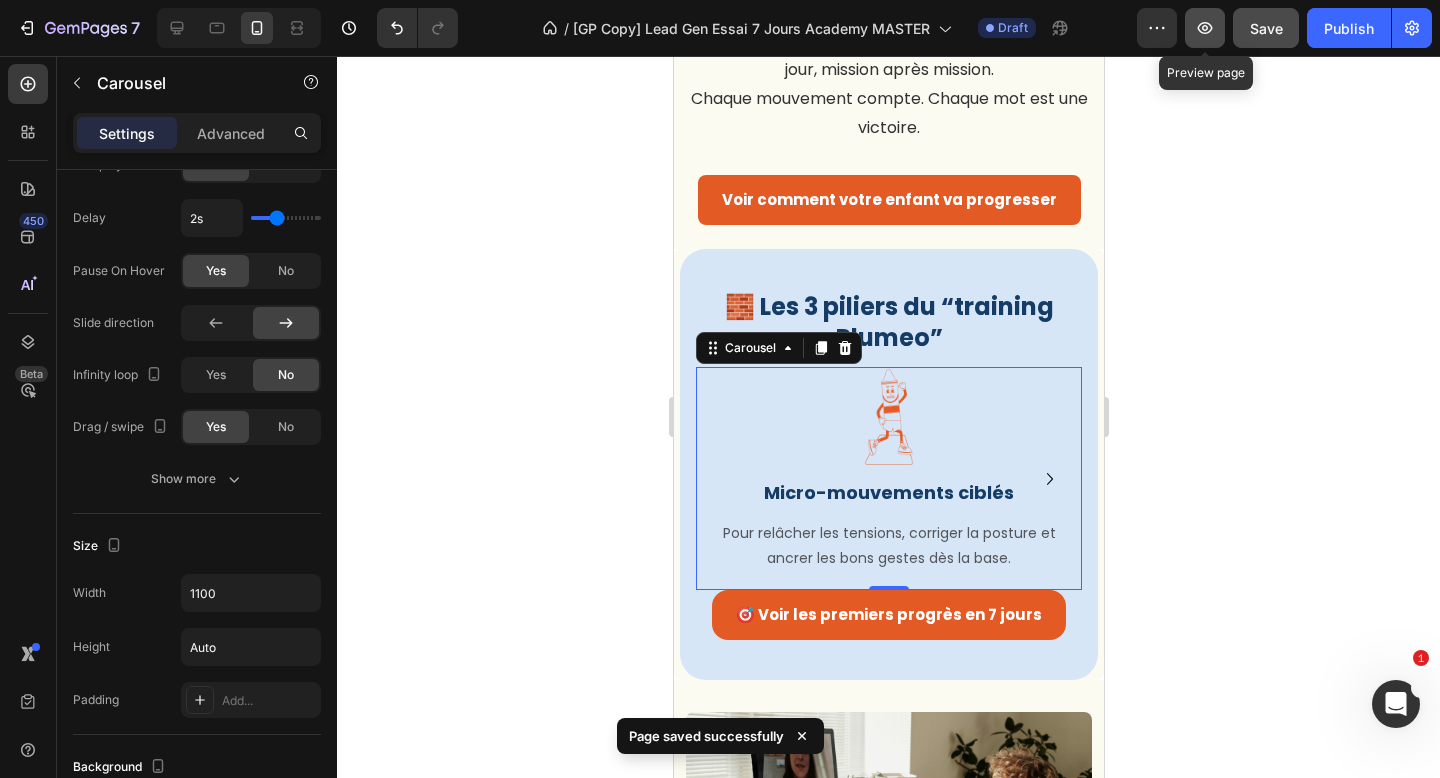 click 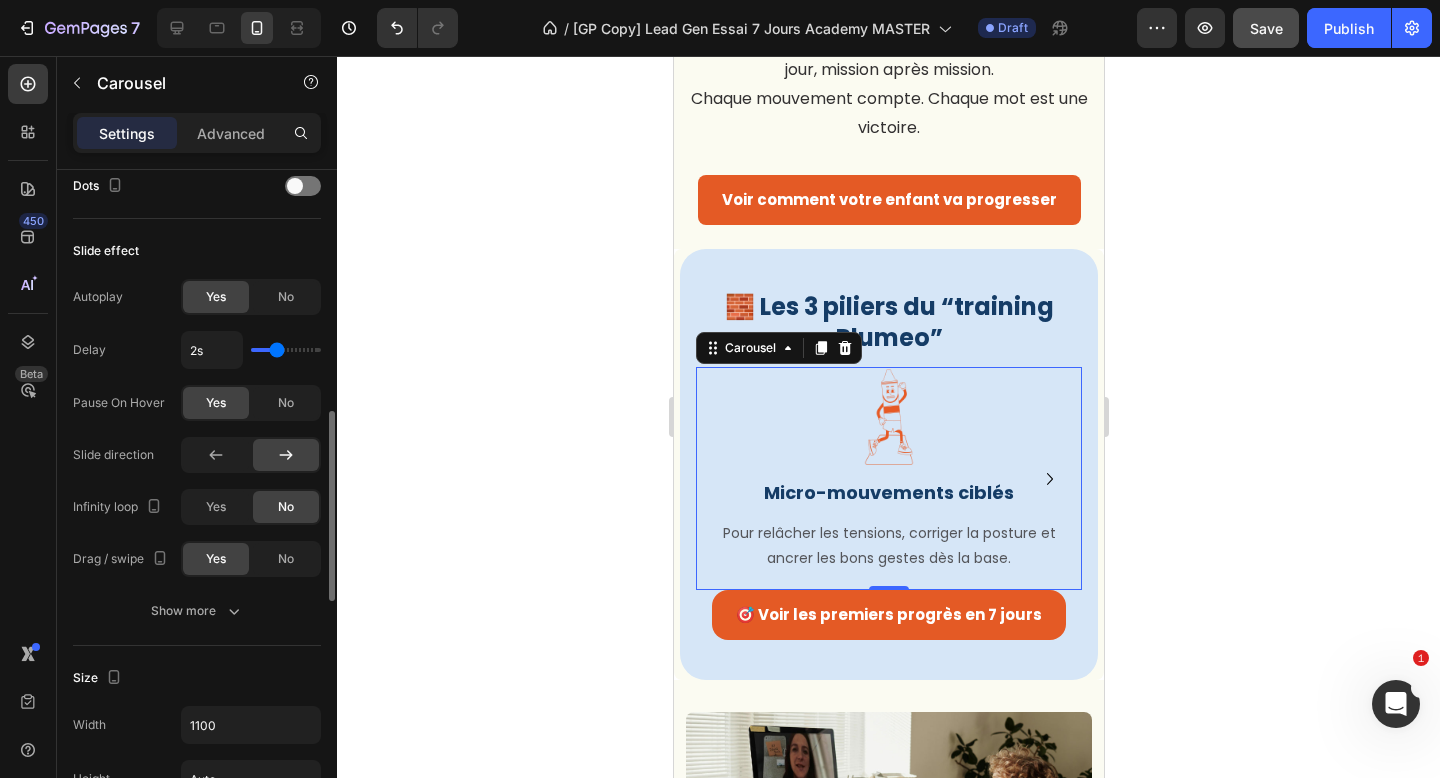 scroll, scrollTop: 996, scrollLeft: 0, axis: vertical 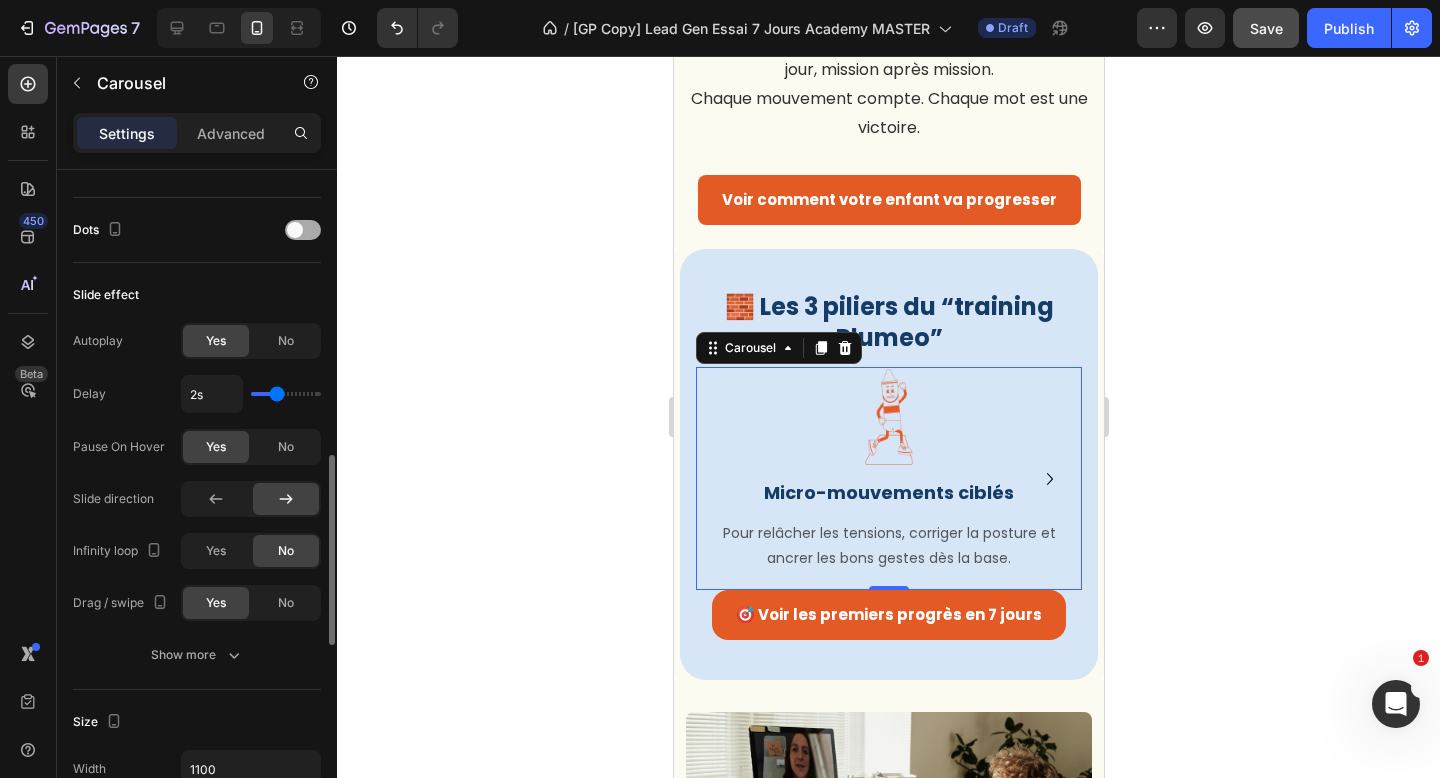 click at bounding box center (295, 230) 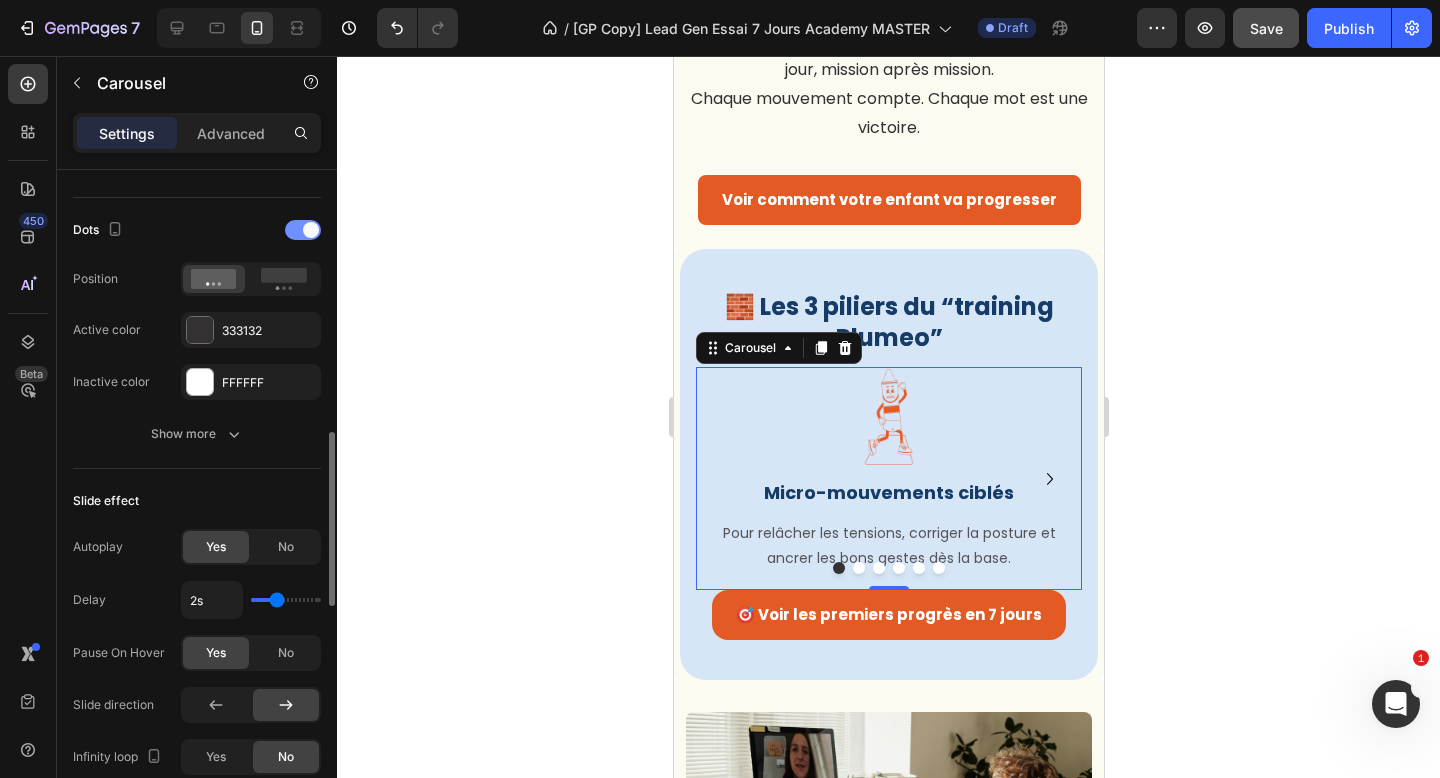 click at bounding box center (303, 230) 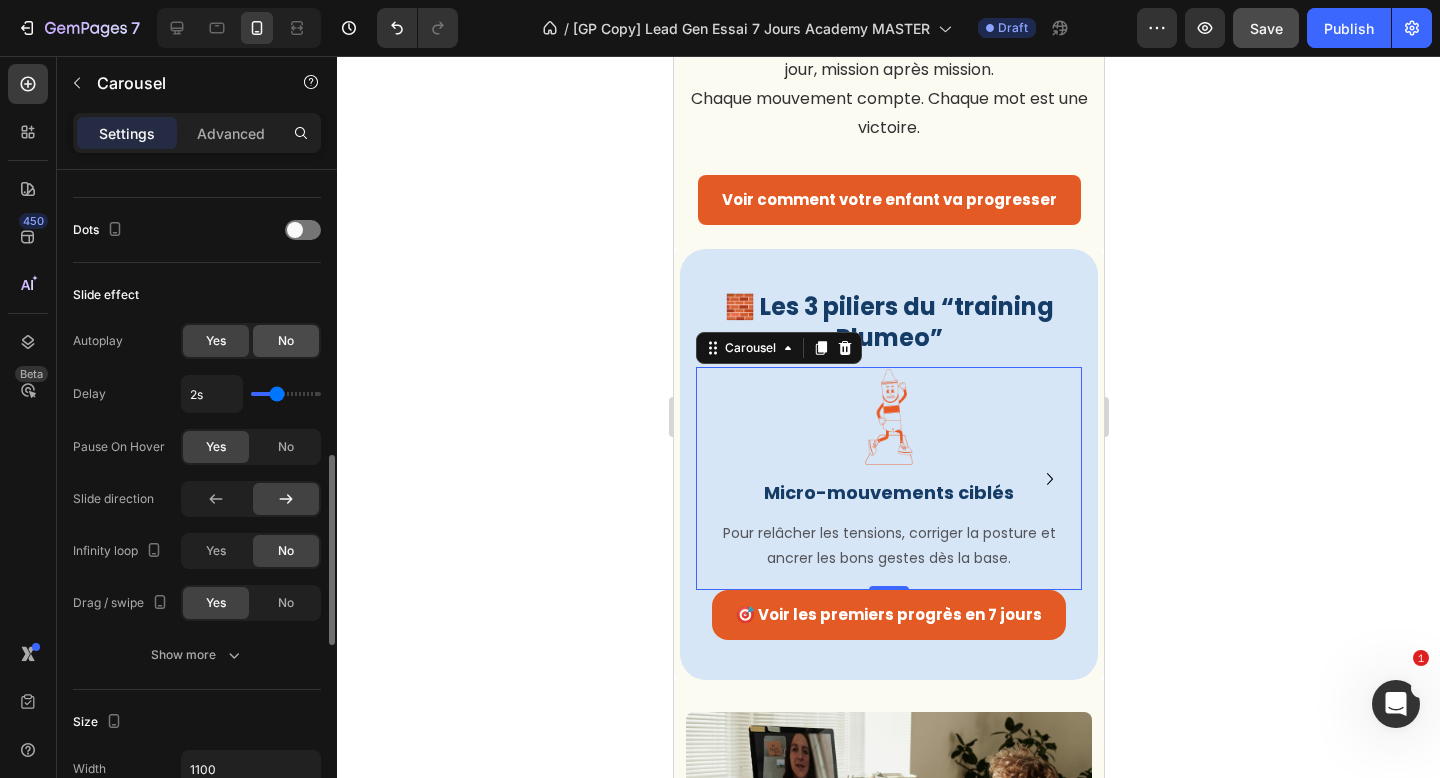 click on "No" 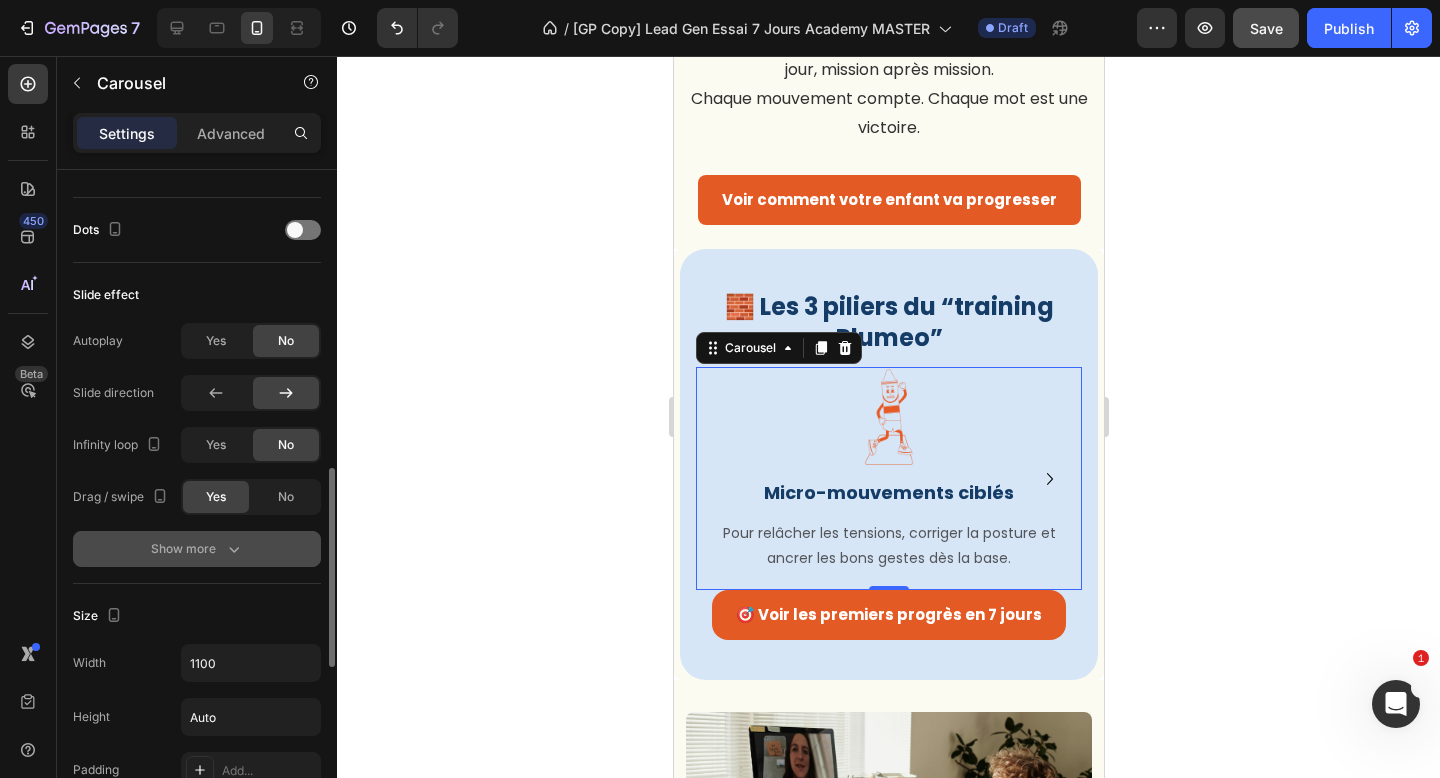 click 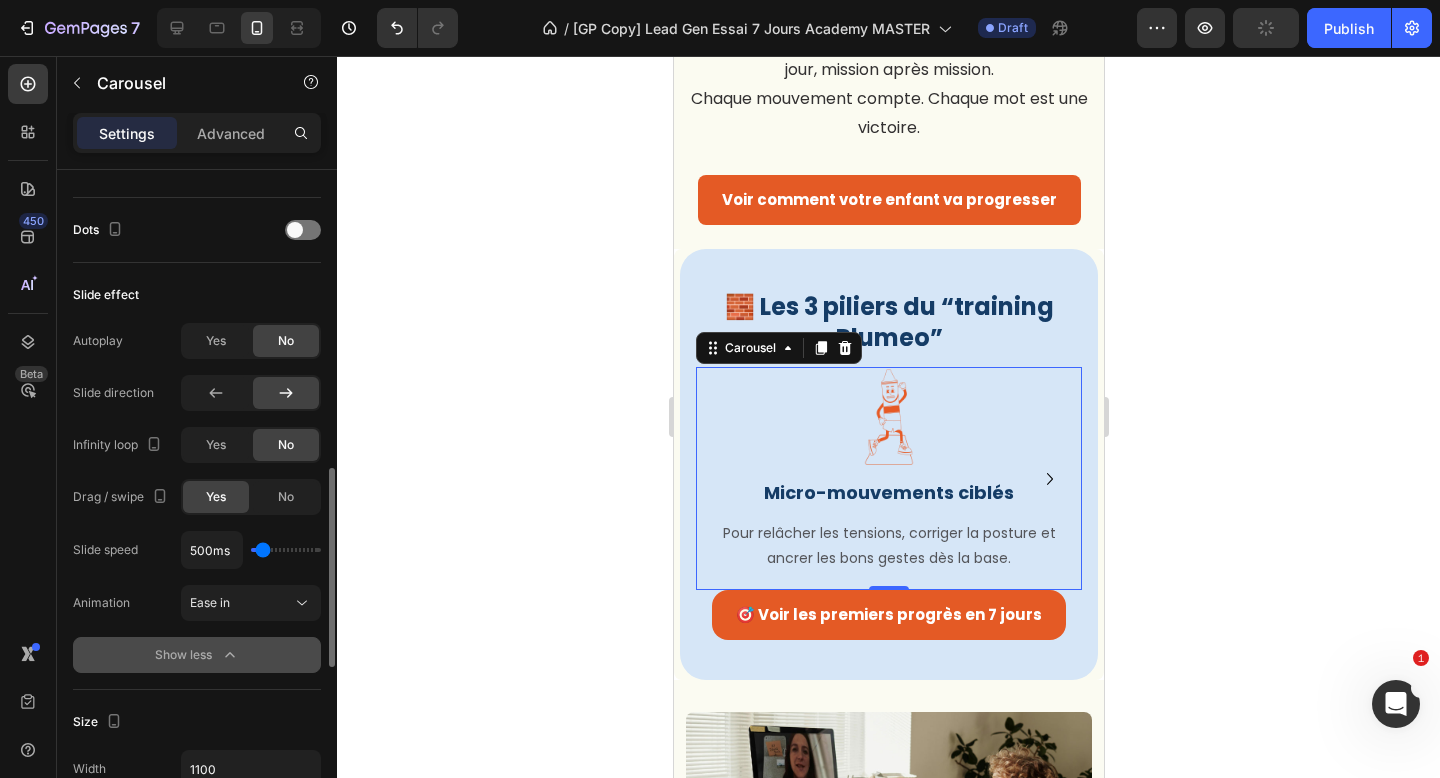 click 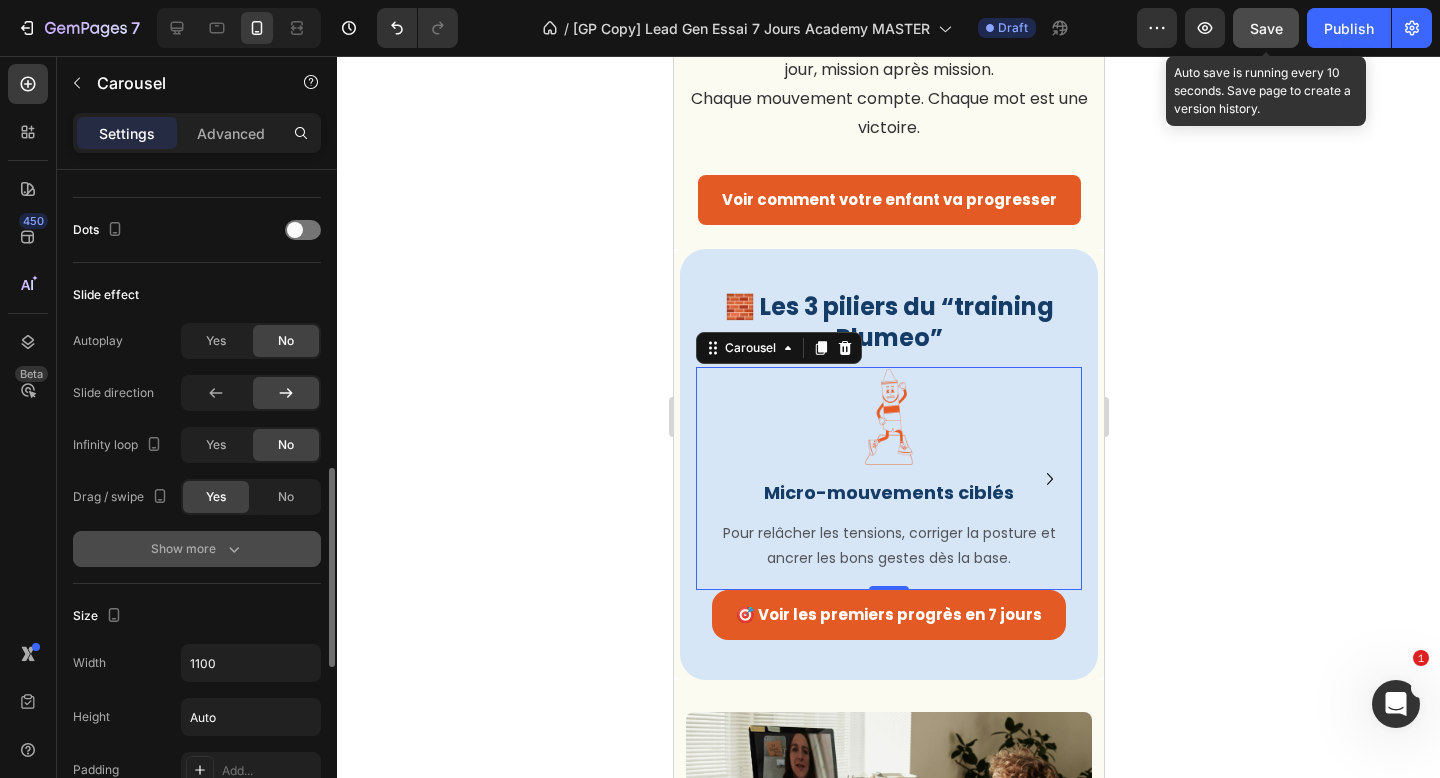 click on "Save" at bounding box center [1266, 28] 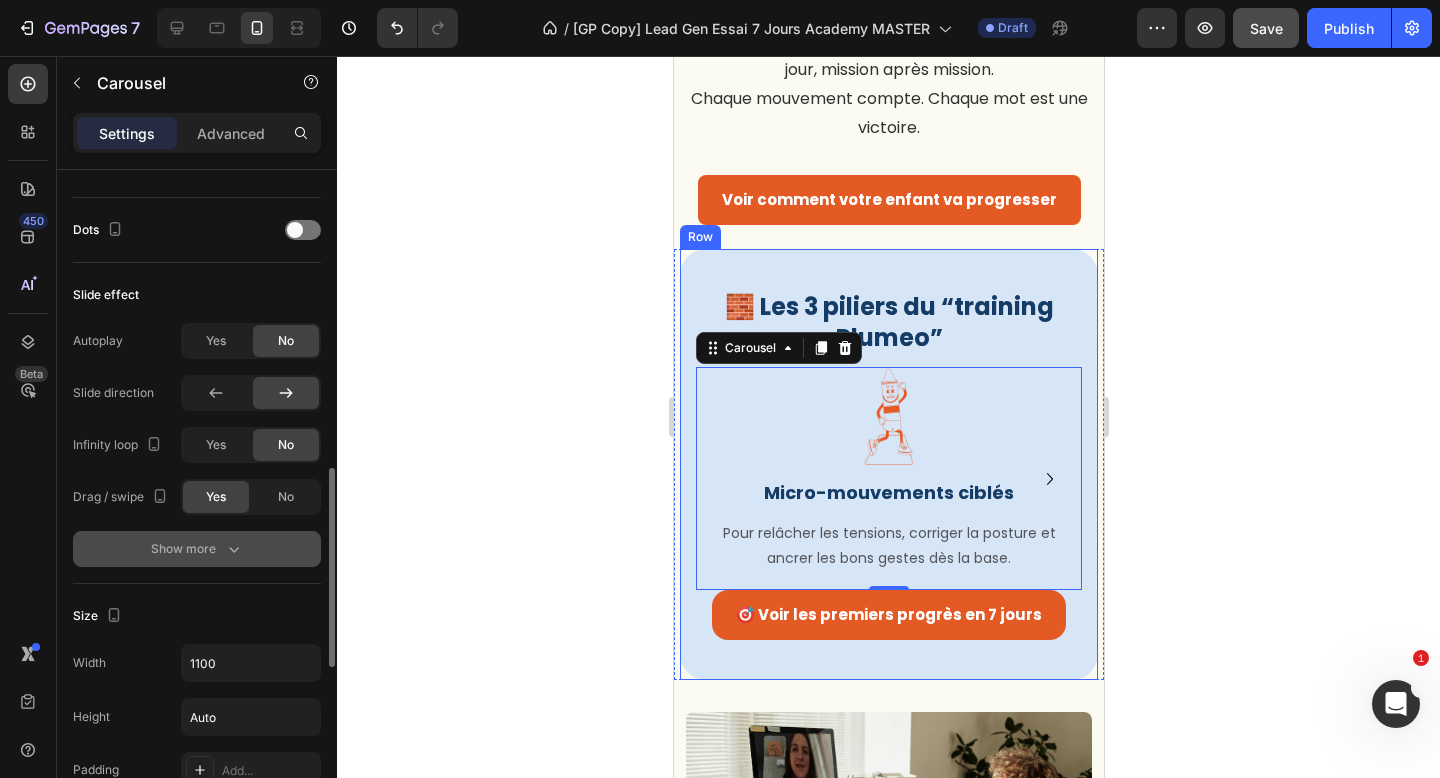 click 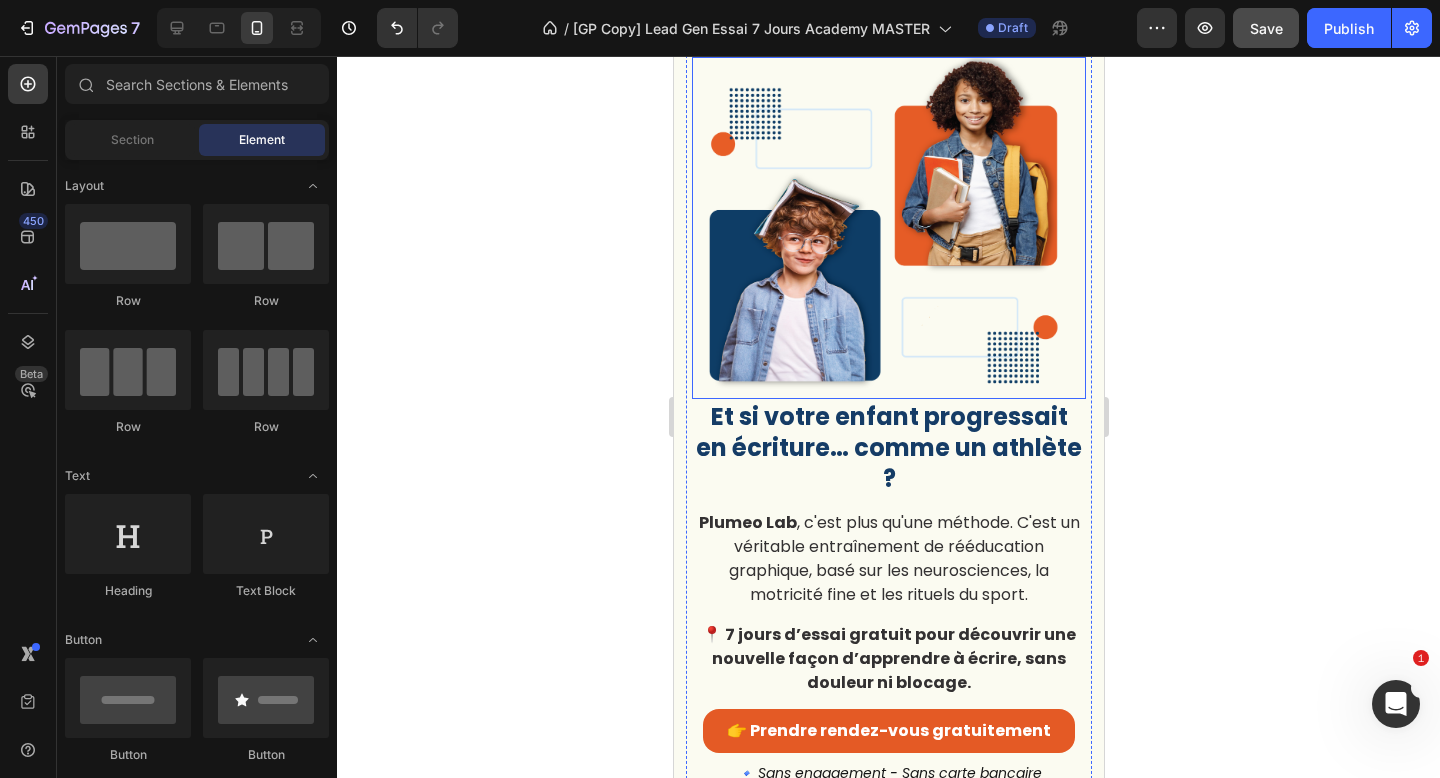 scroll, scrollTop: 265, scrollLeft: 0, axis: vertical 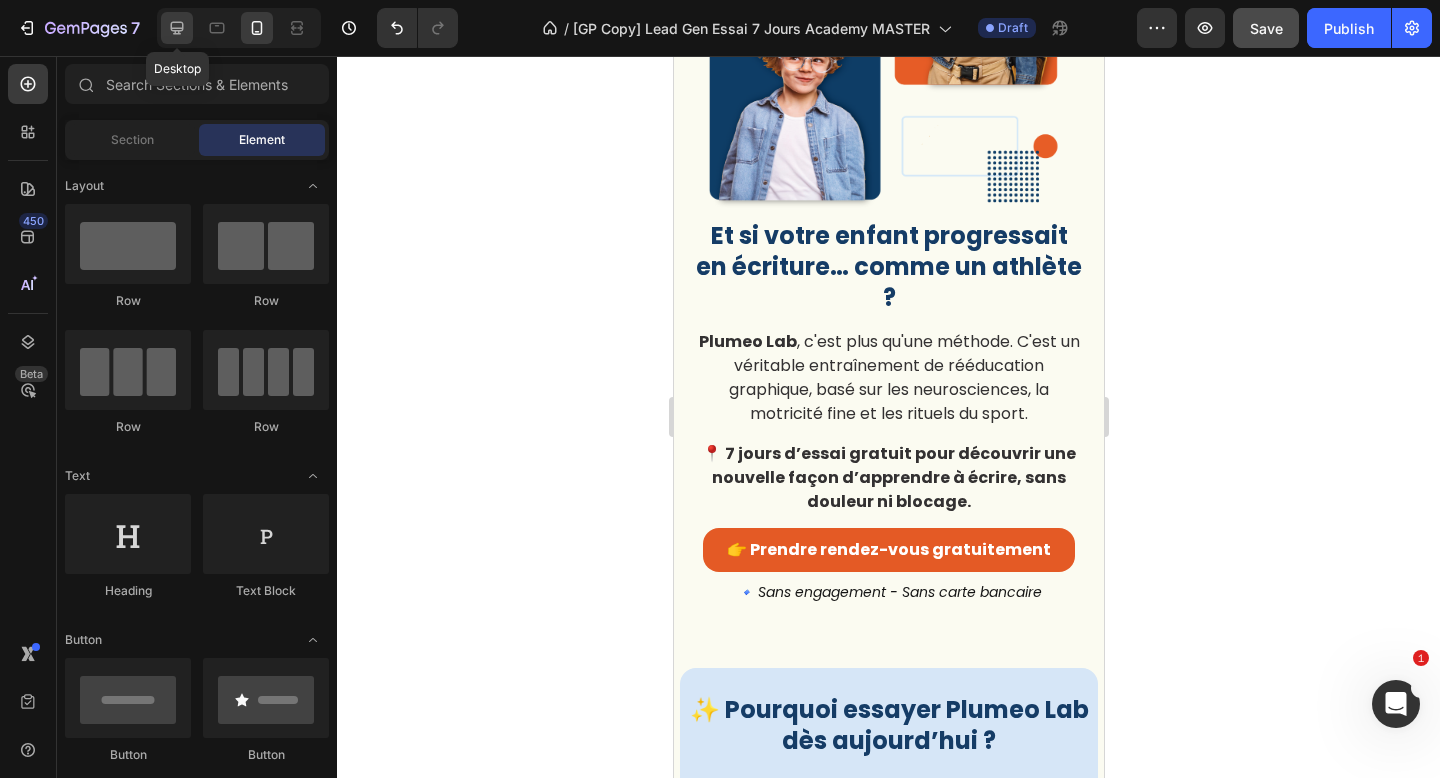 click 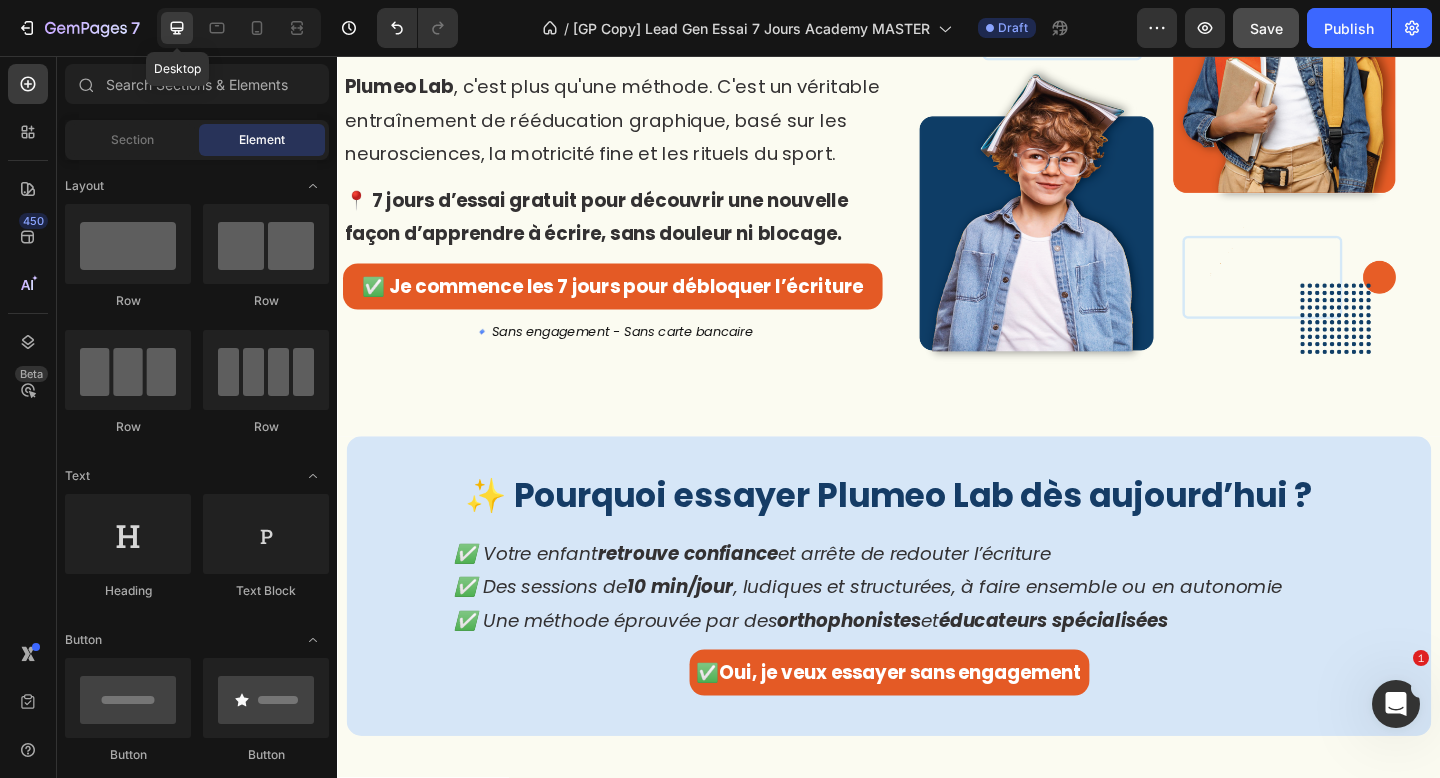 scroll, scrollTop: 289, scrollLeft: 0, axis: vertical 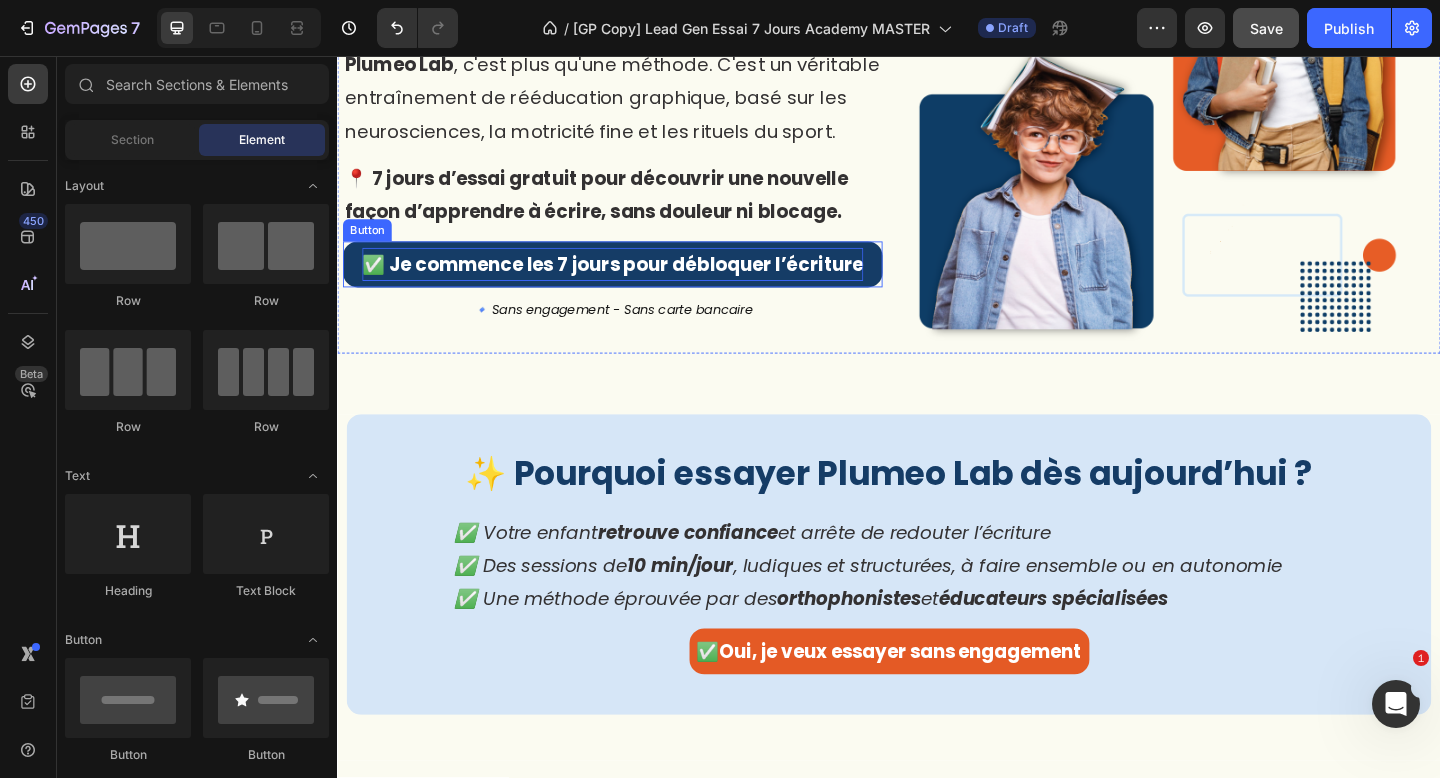 click on "✅ Je commence les 7 jours pour débloquer l’écriture" at bounding box center [636, 283] 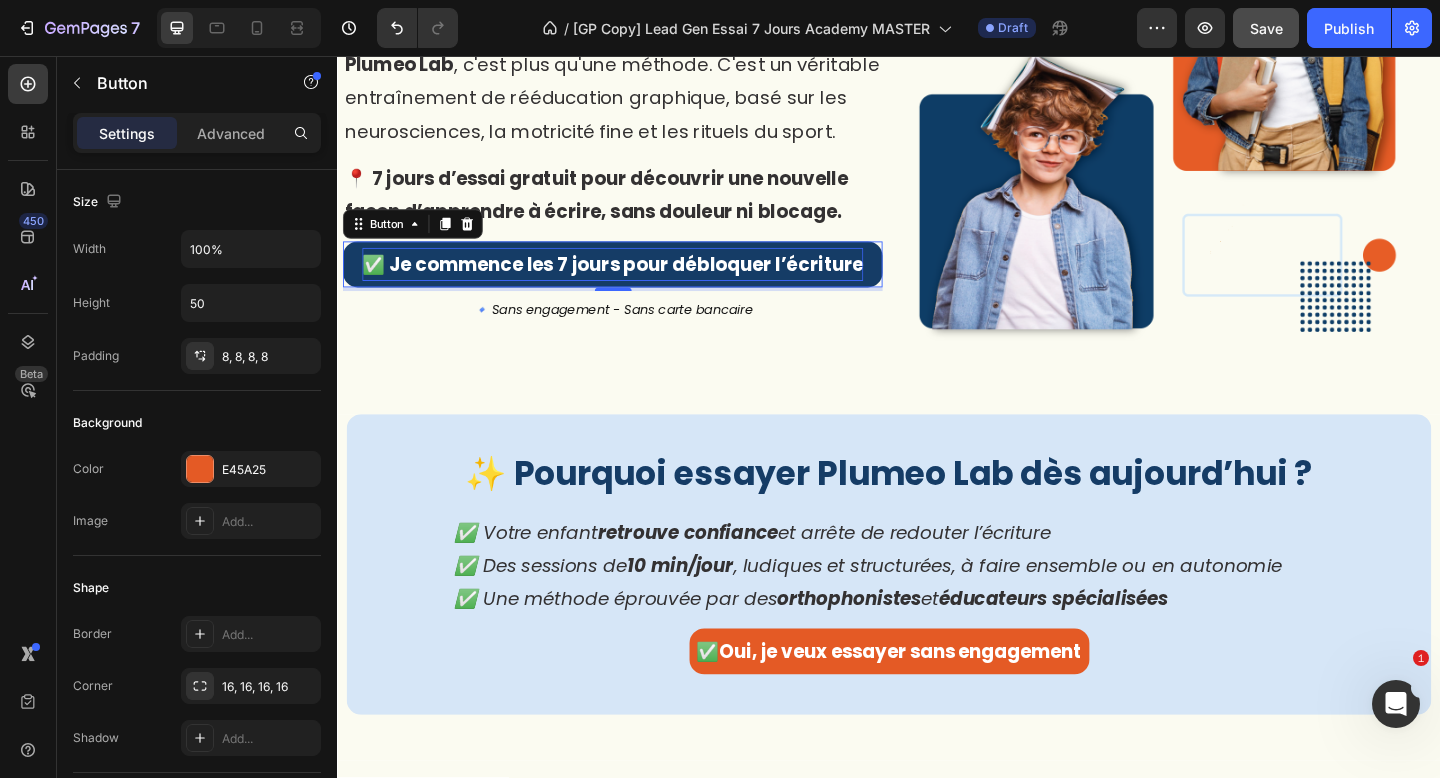 click on "✅ Je commence les 7 jours pour débloquer l’écriture" at bounding box center (636, 283) 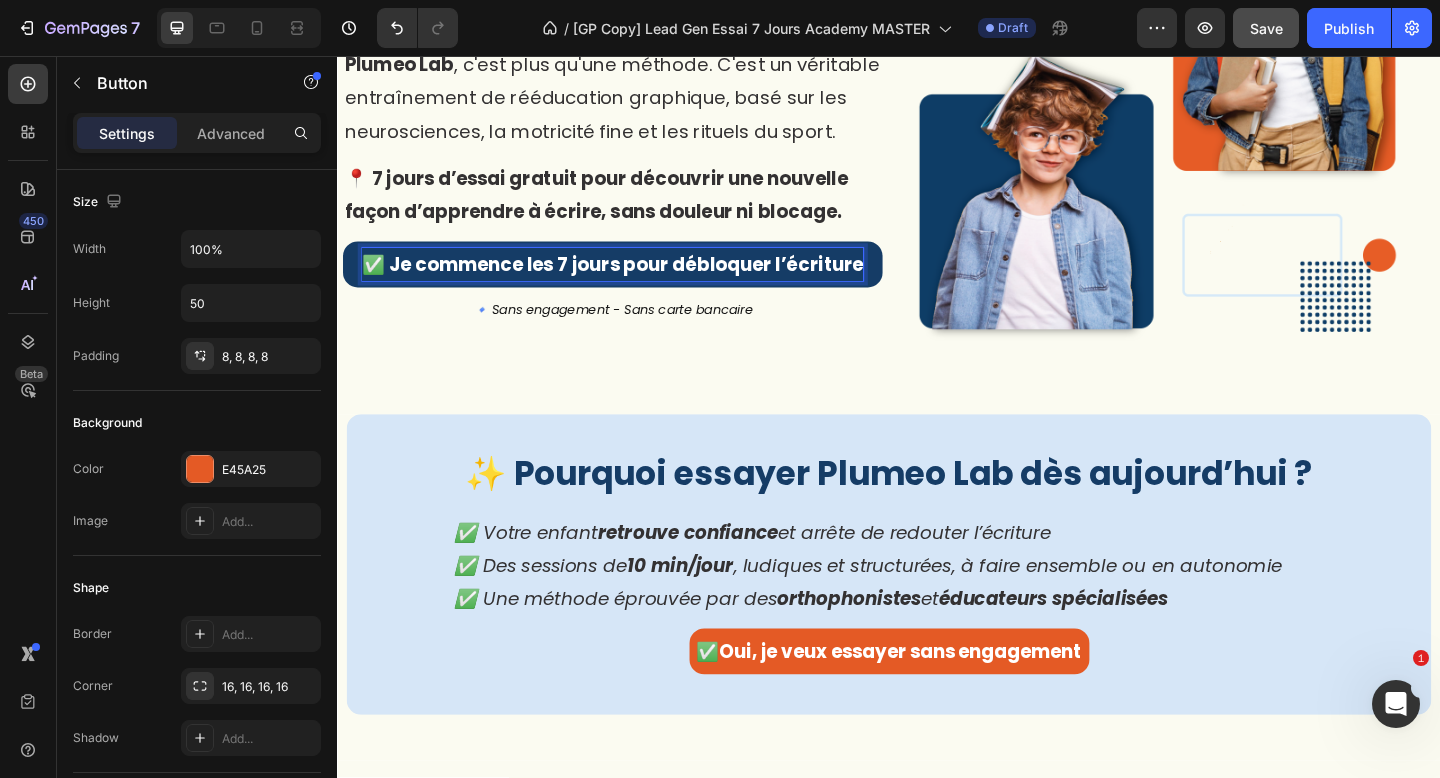 click on "✅ Je commence les 7 jours pour débloquer l’écriture" at bounding box center (636, 283) 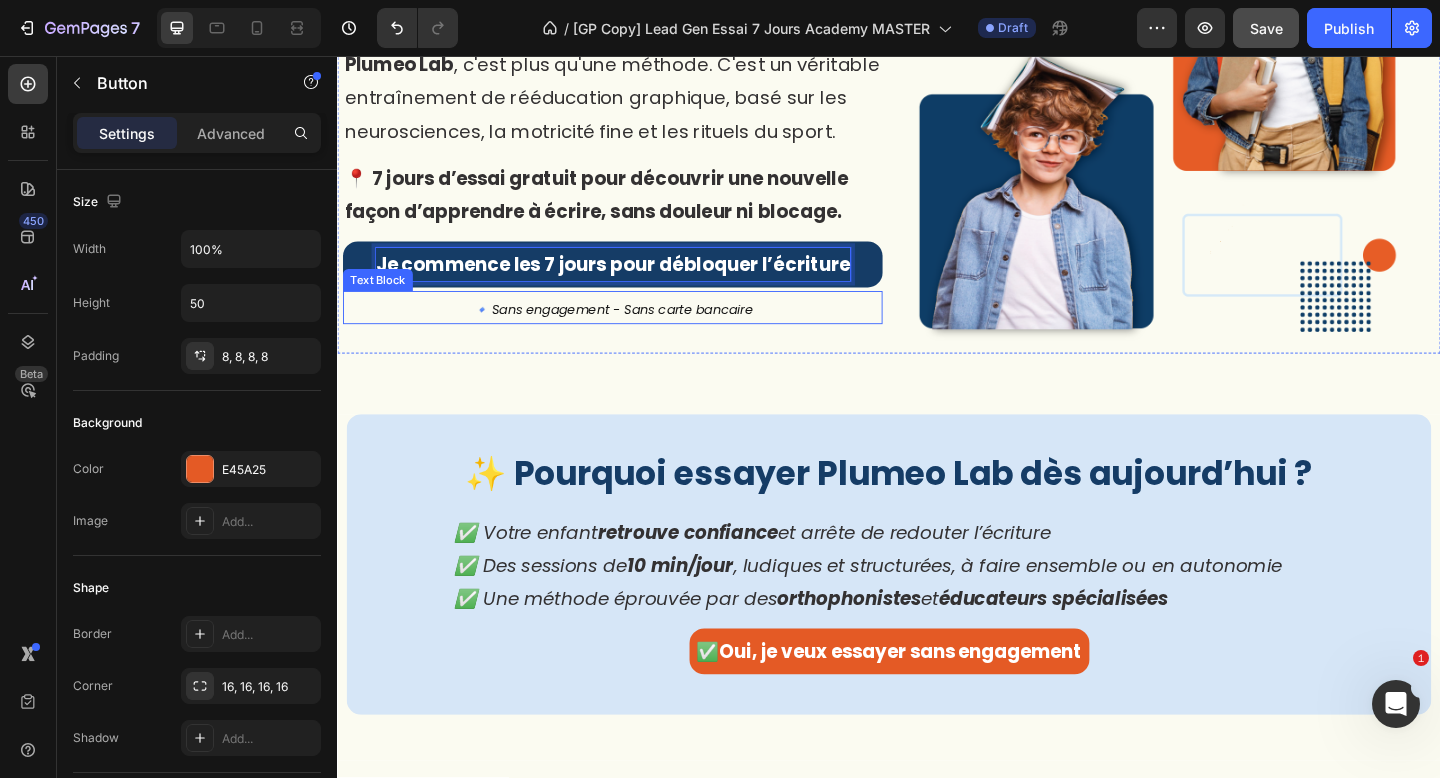 click on "🔹 Sans engagement - Sans carte bancaire" at bounding box center [636, 332] 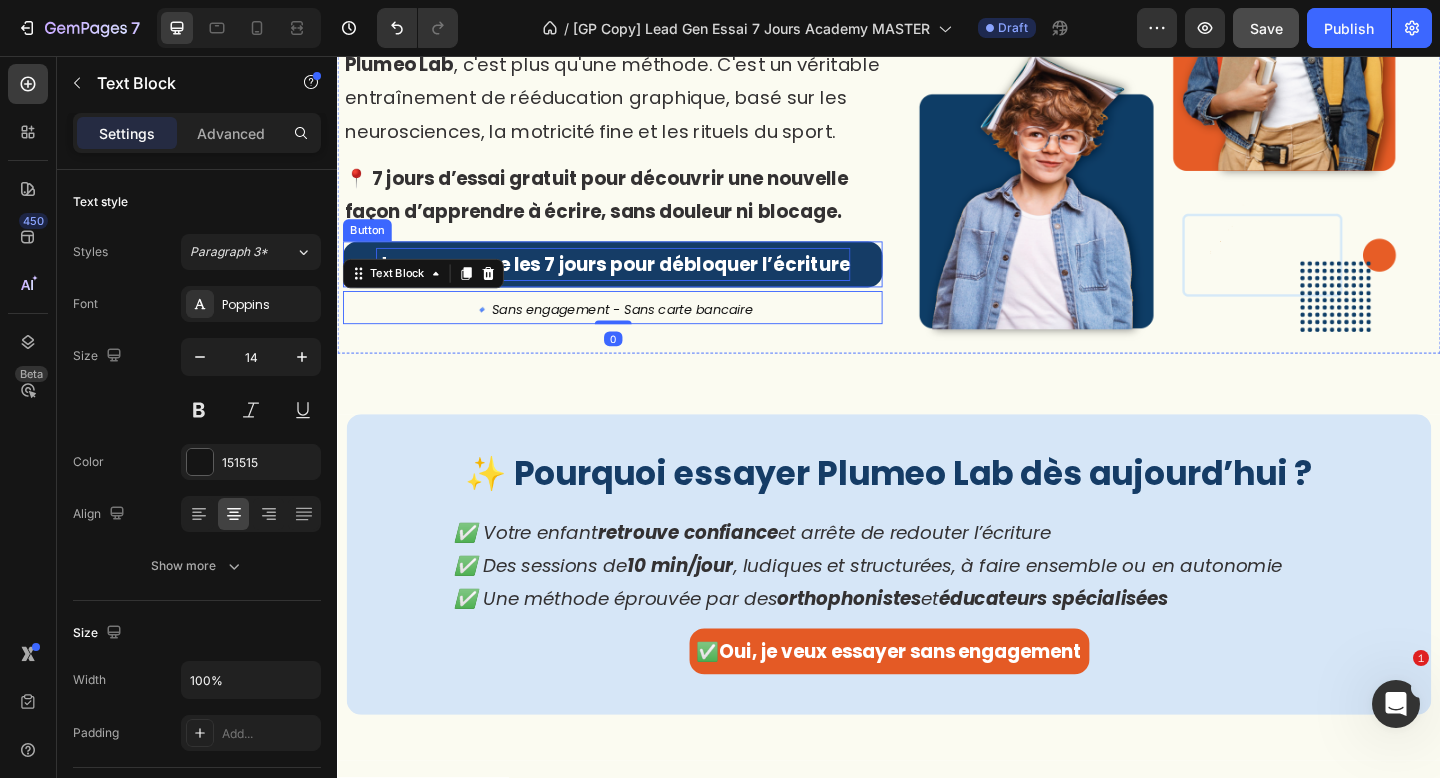 click on "Je commence les 7 jours pour débloquer l’écriture" at bounding box center [636, 283] 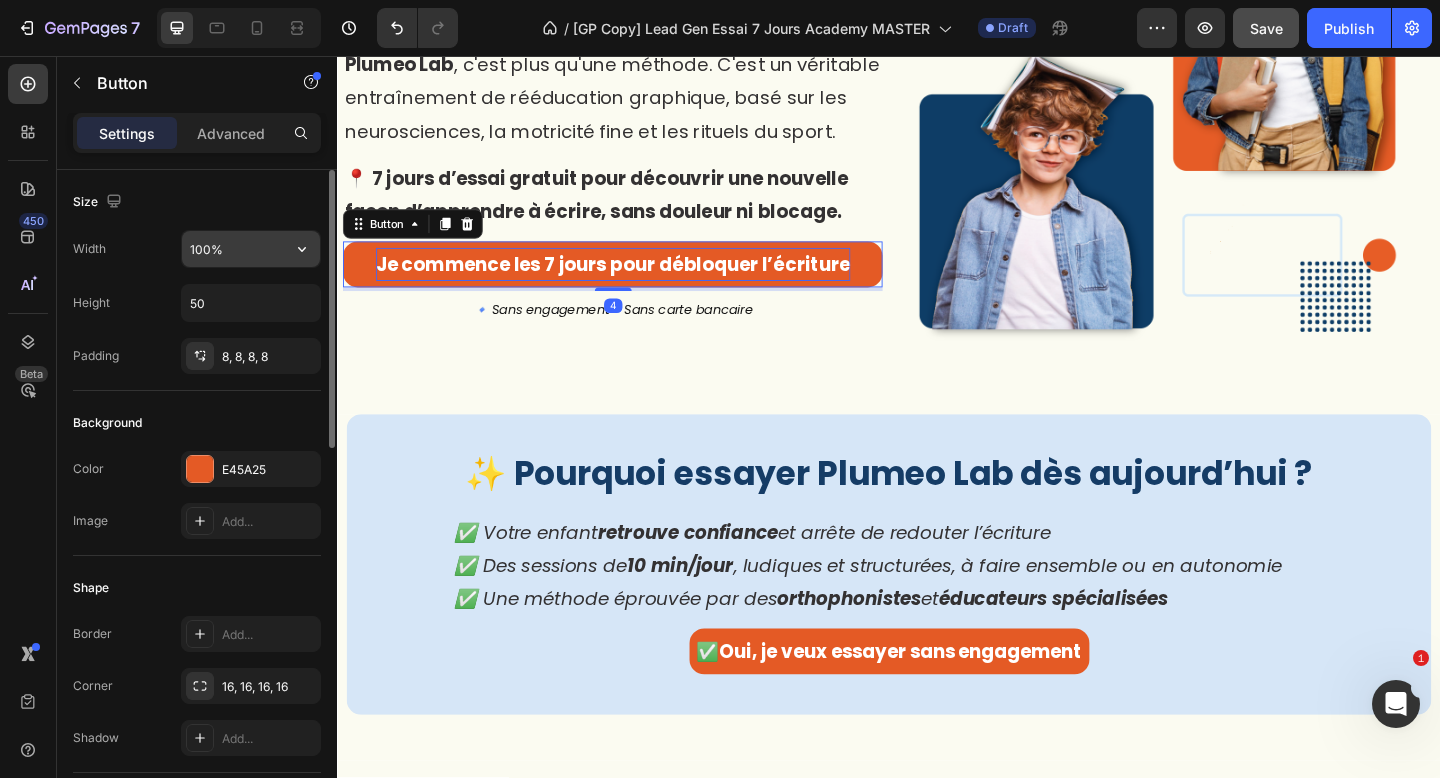 click on "100%" at bounding box center (251, 249) 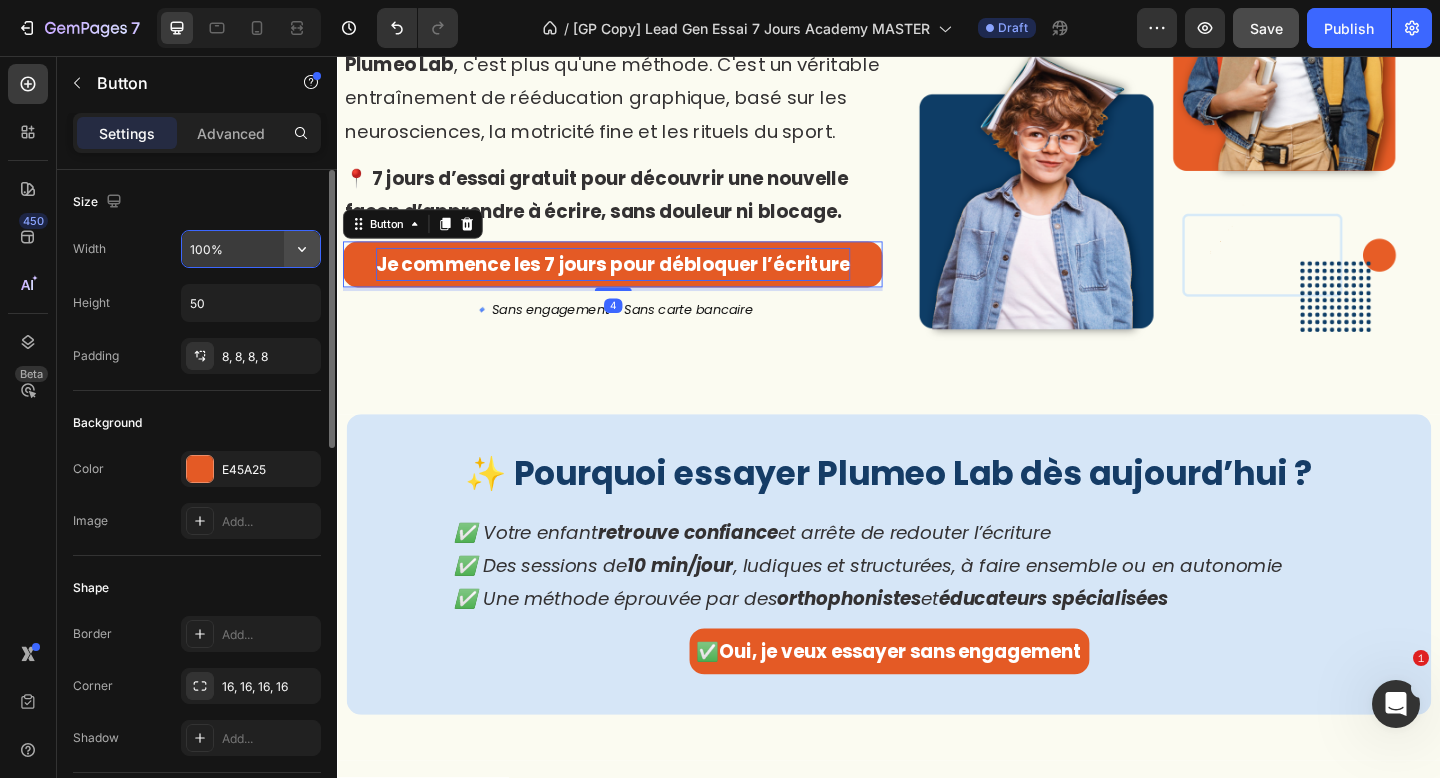 click 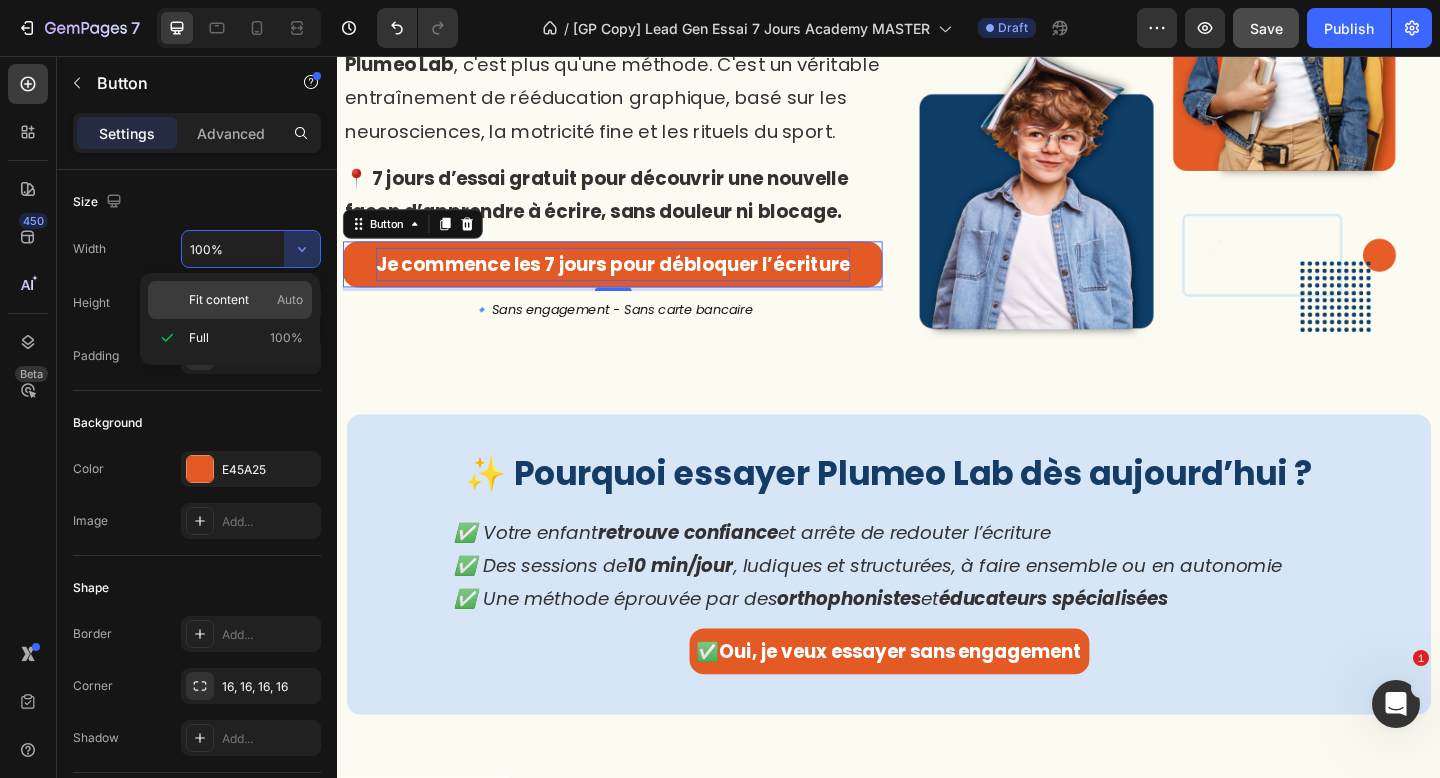 click on "Fit content Auto" 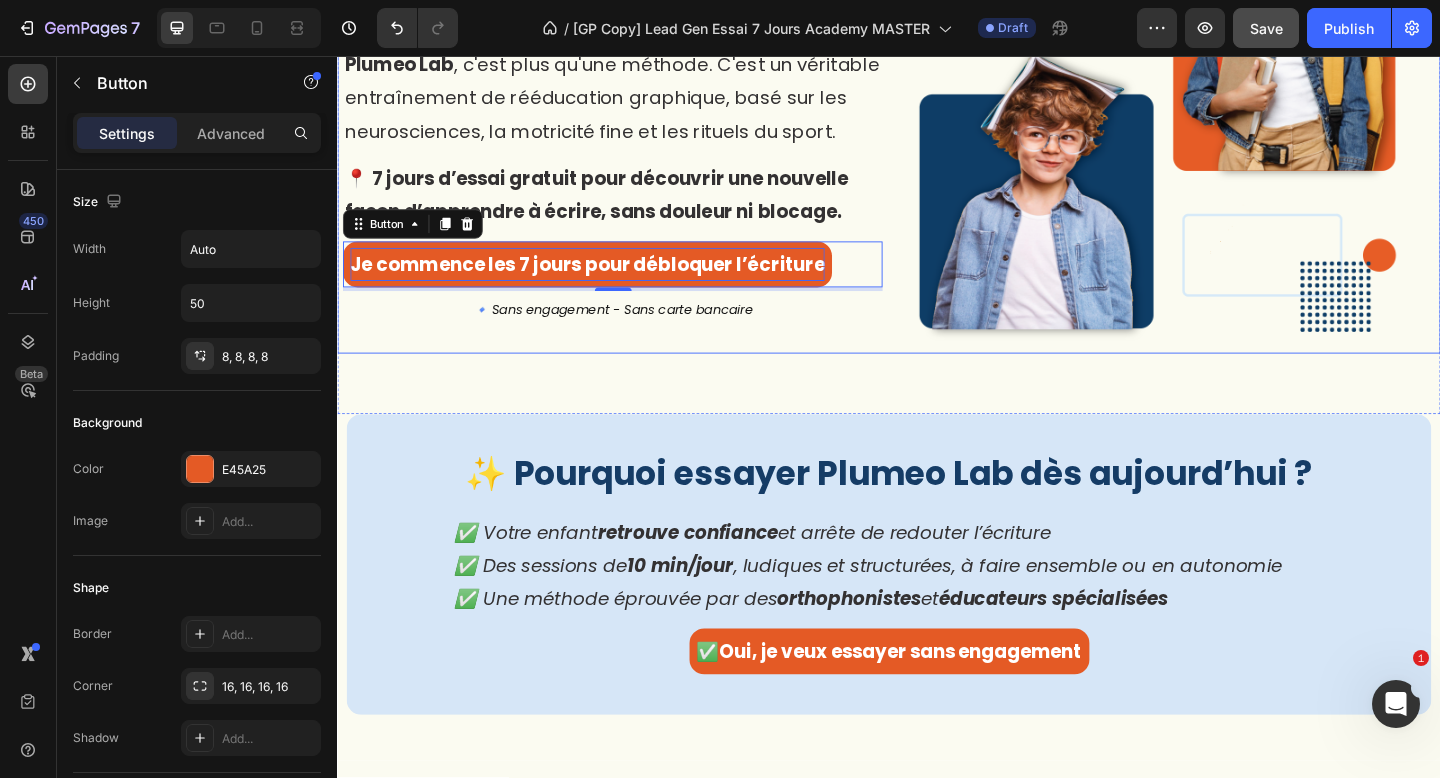 click on "Et si votre enfant progressait en écriture… comme un athlète ? Heading Plumeo Lab , c'est plus qu'une méthode. C'est un véritable entraînement de rééducation graphique, basé sur les neurosciences, la motricité fine et les rituels du sport. Text Block 📍 7 jours d’essai gratuit pour découvrir une nouvelle façon d’apprendre à écrire, sans douleur ni blocage. Text Block Je commence les 7 jours pour débloquer l’écriture Button   4 👉 Prendre rendez-vous gratuitement Button 🔹 Sans engagement - Sans carte bancaire Text Block" at bounding box center [636, 119] 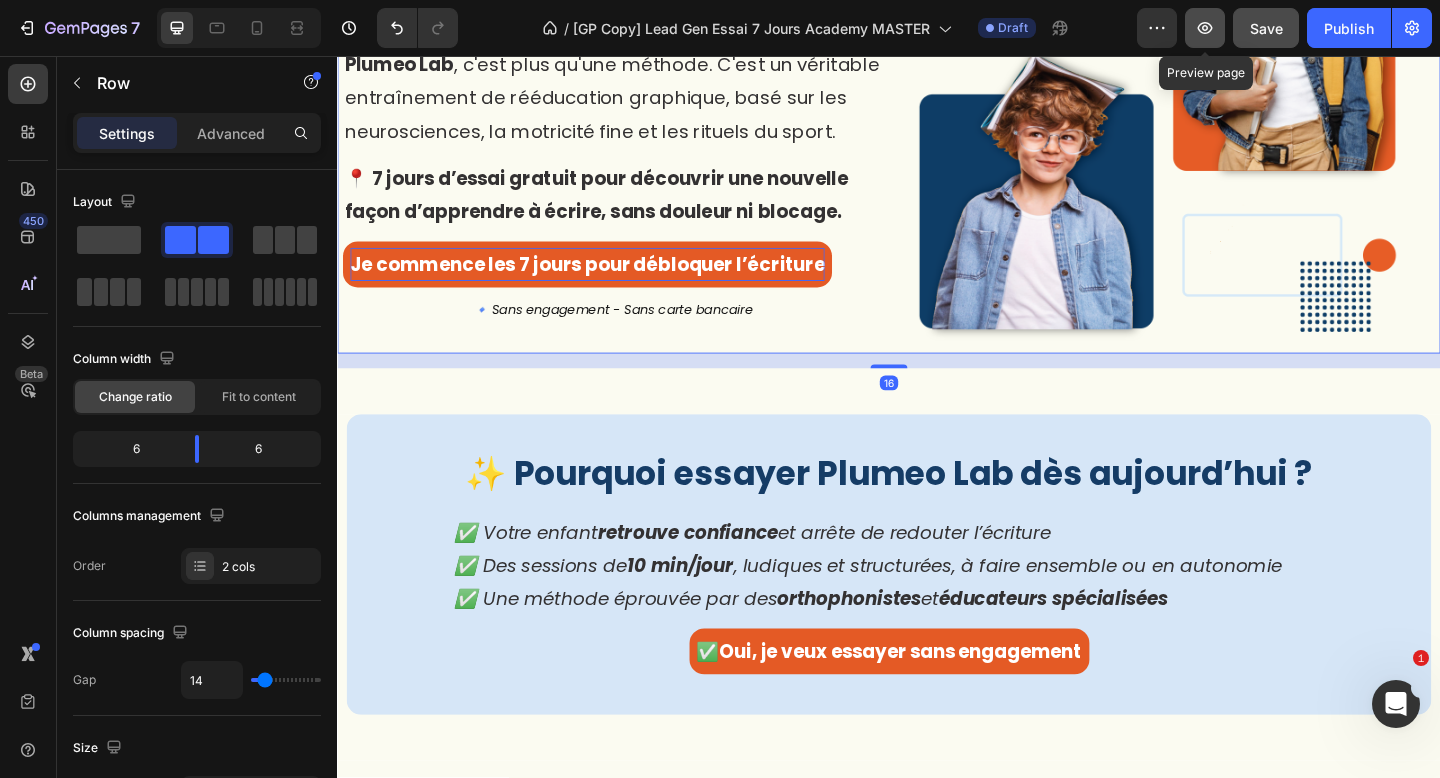 click 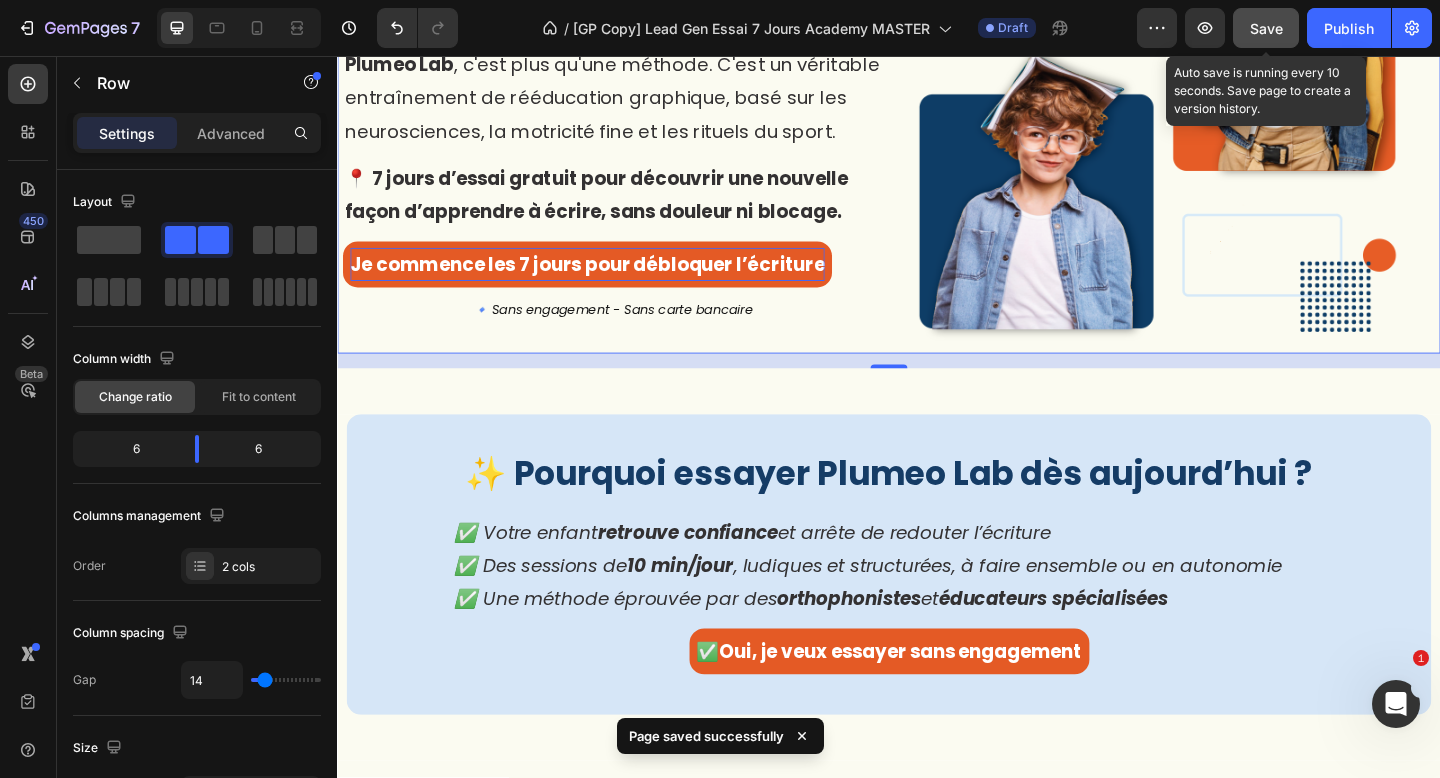 click on "Save" at bounding box center [1266, 28] 